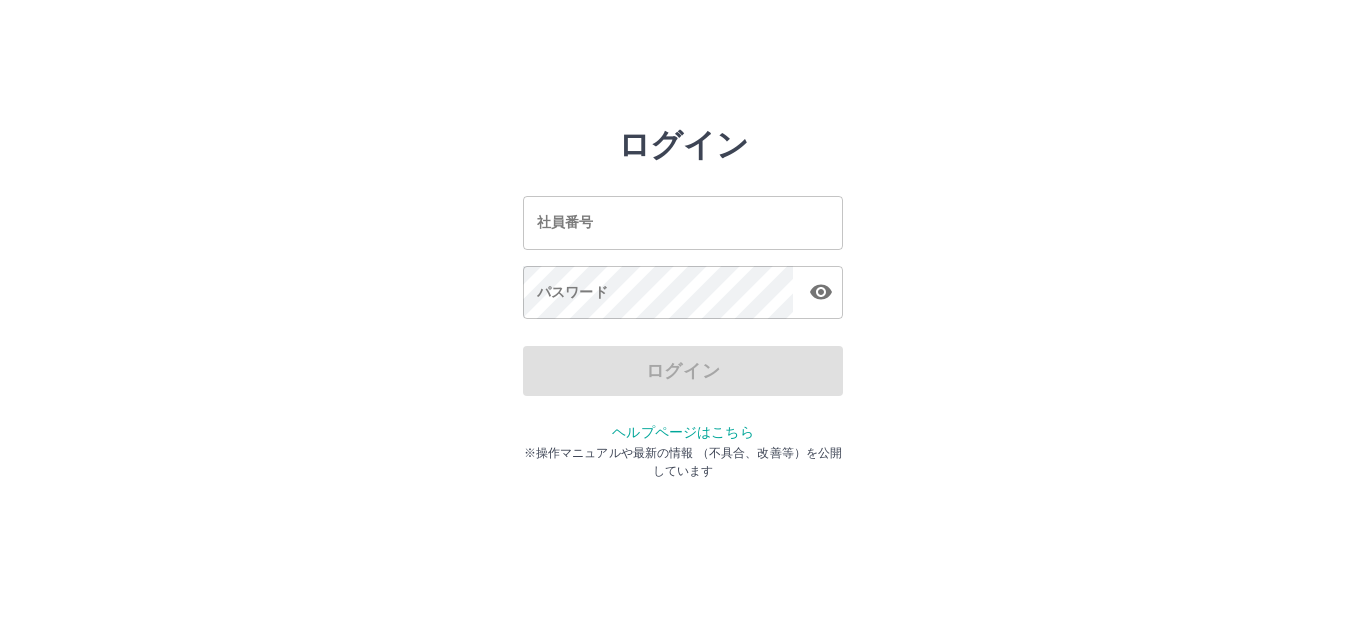 scroll, scrollTop: 0, scrollLeft: 0, axis: both 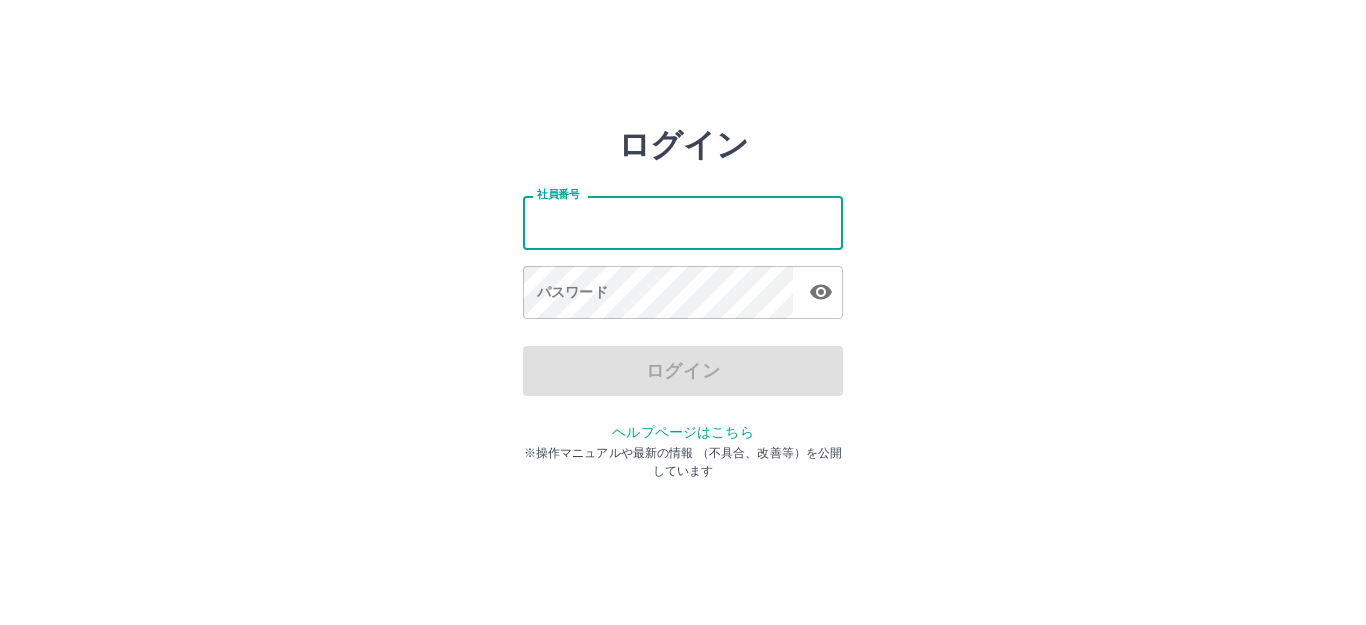 drag, startPoint x: 0, startPoint y: 0, endPoint x: 634, endPoint y: 220, distance: 671.0857 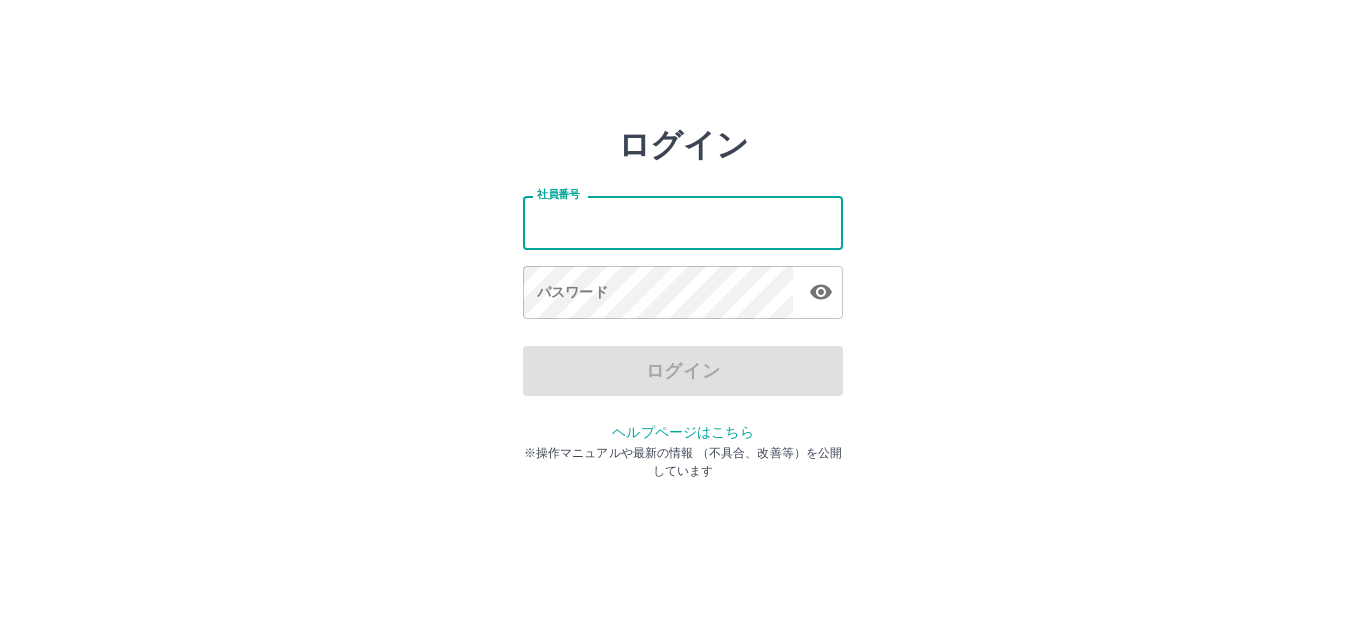 type on "*******" 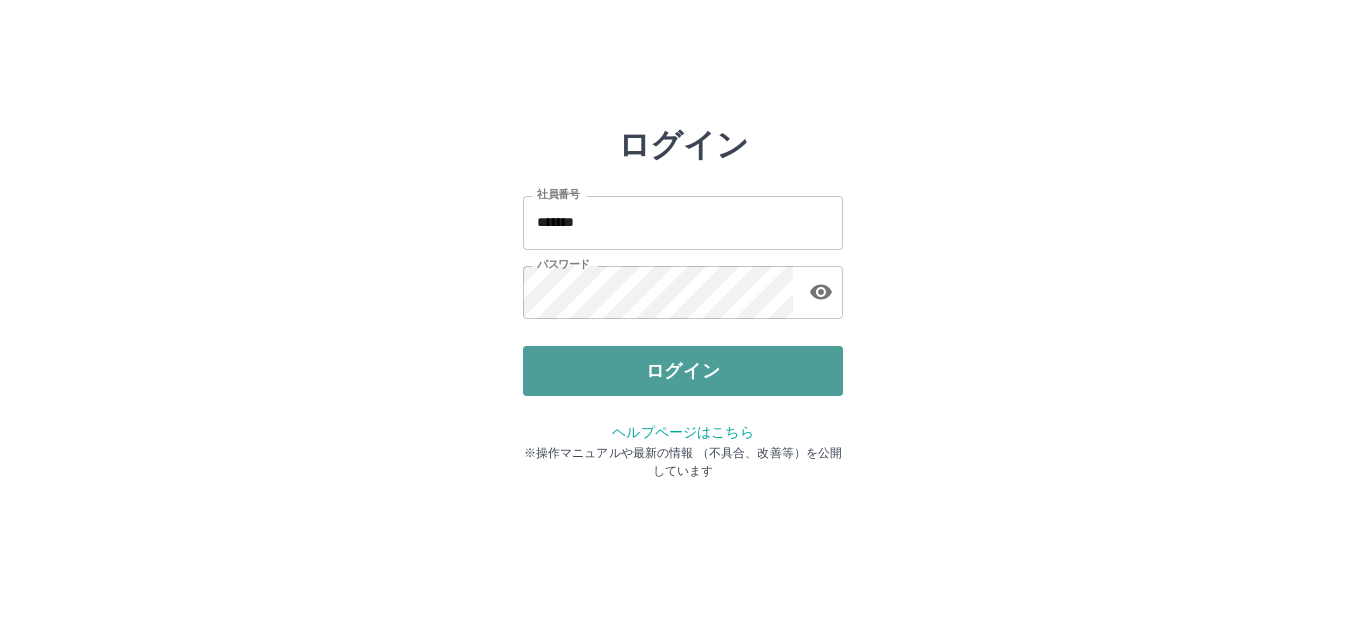 click on "ログイン" at bounding box center [683, 371] 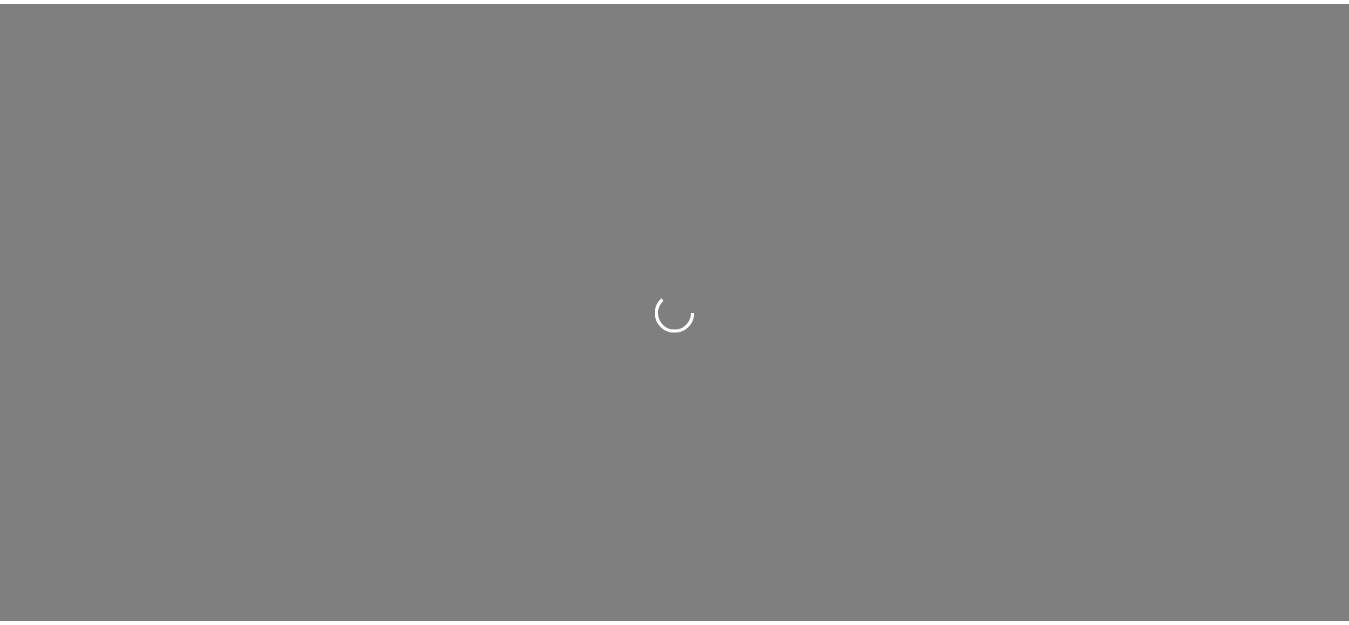 scroll, scrollTop: 0, scrollLeft: 0, axis: both 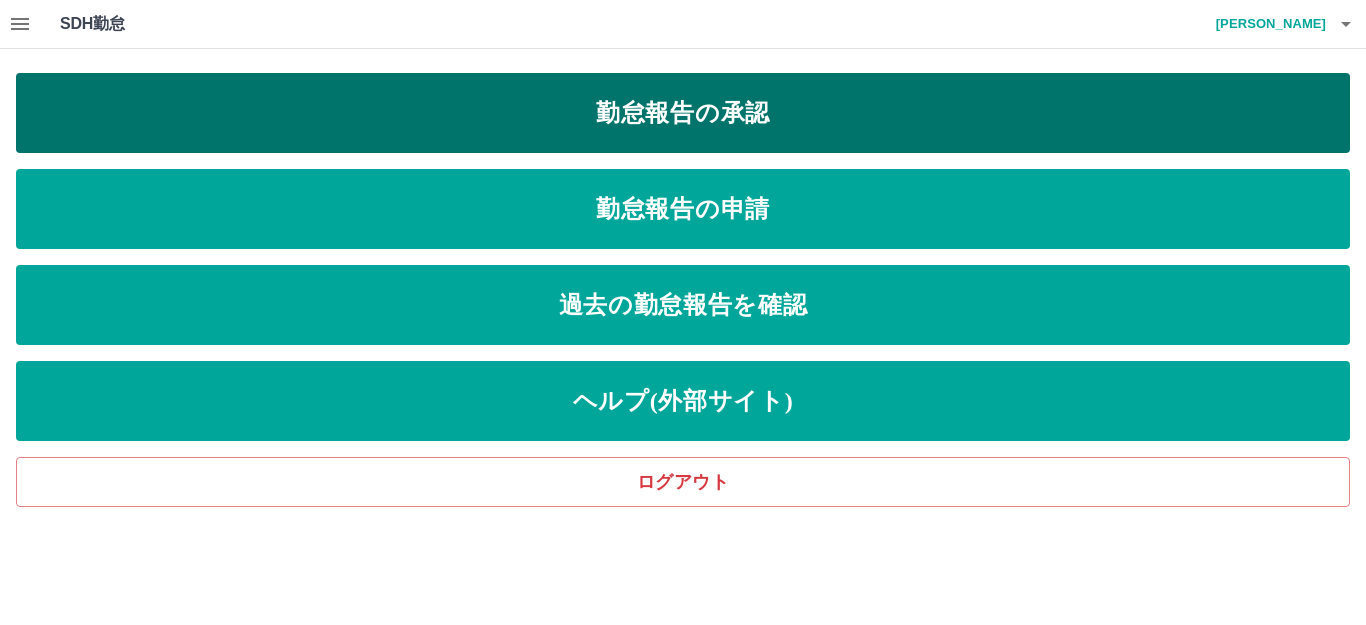 click on "勤怠報告の承認" at bounding box center (683, 113) 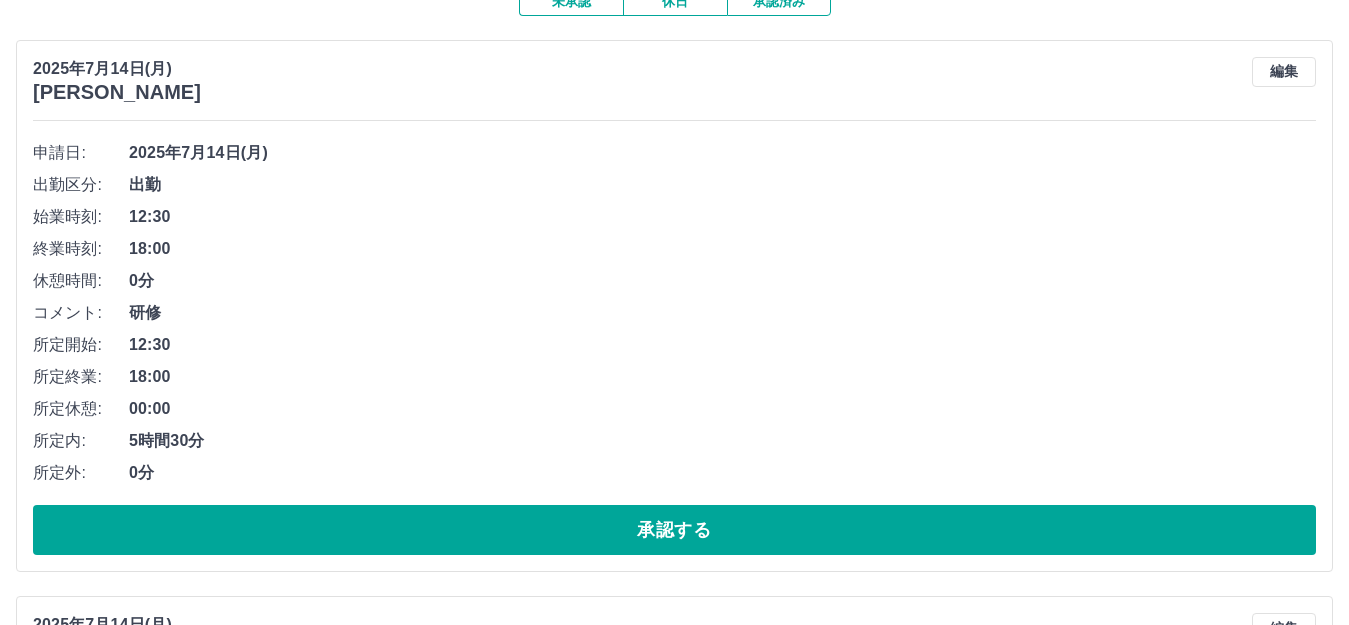scroll, scrollTop: 200, scrollLeft: 0, axis: vertical 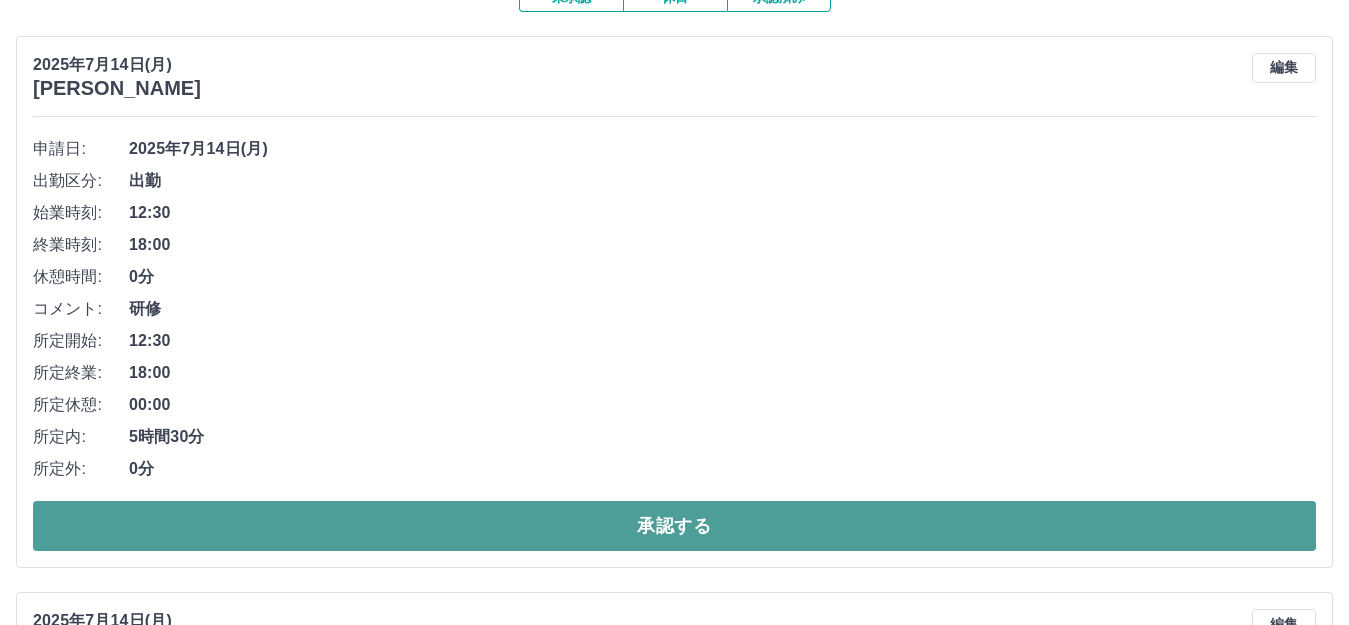 click on "承認する" at bounding box center [674, 526] 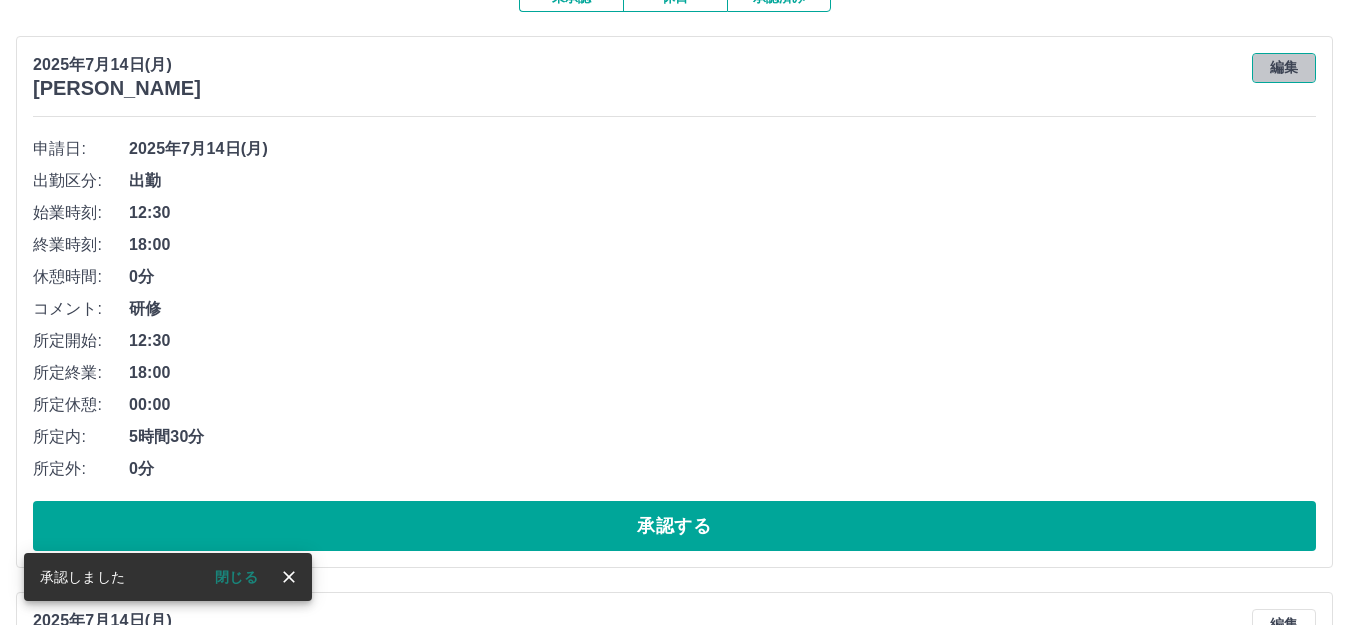 click on "編集" at bounding box center [1284, 68] 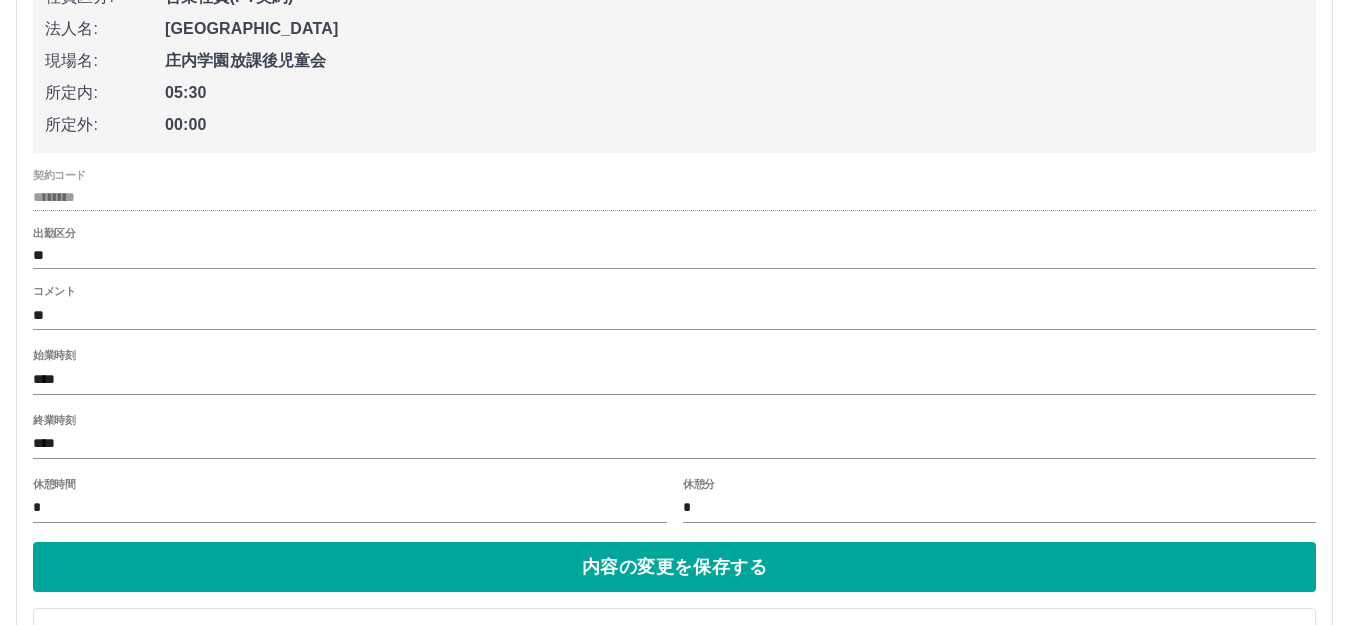 scroll, scrollTop: 400, scrollLeft: 0, axis: vertical 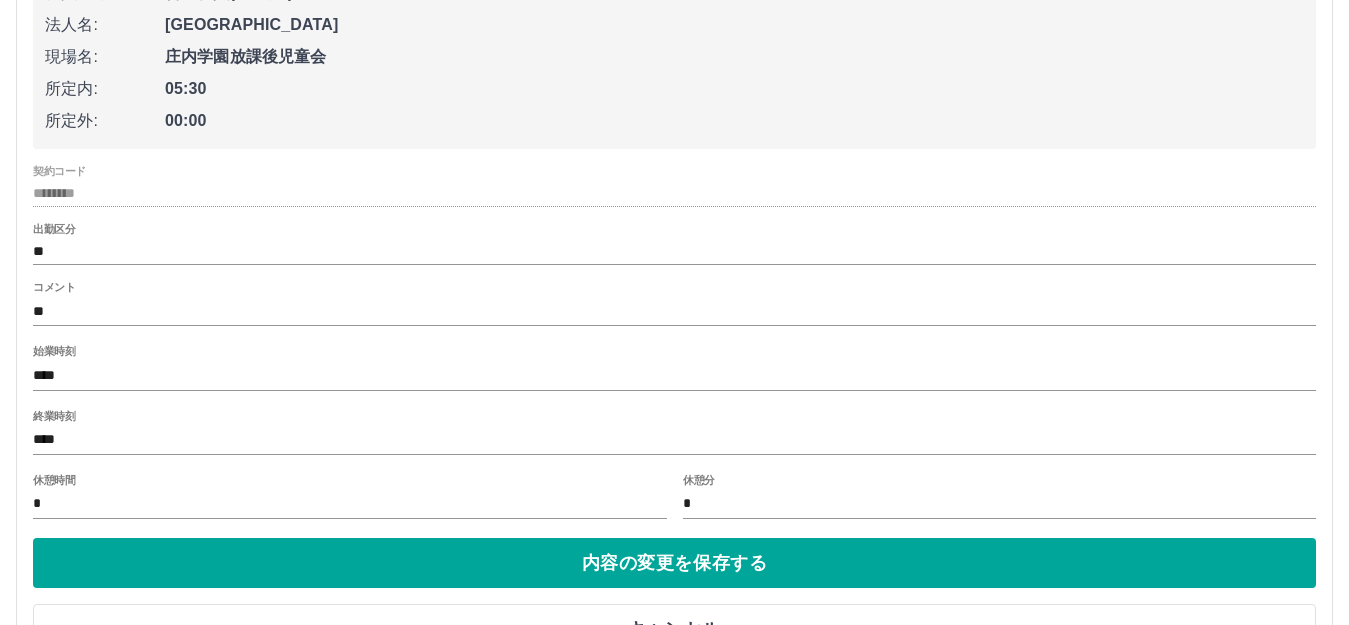 click on "****" at bounding box center (674, 440) 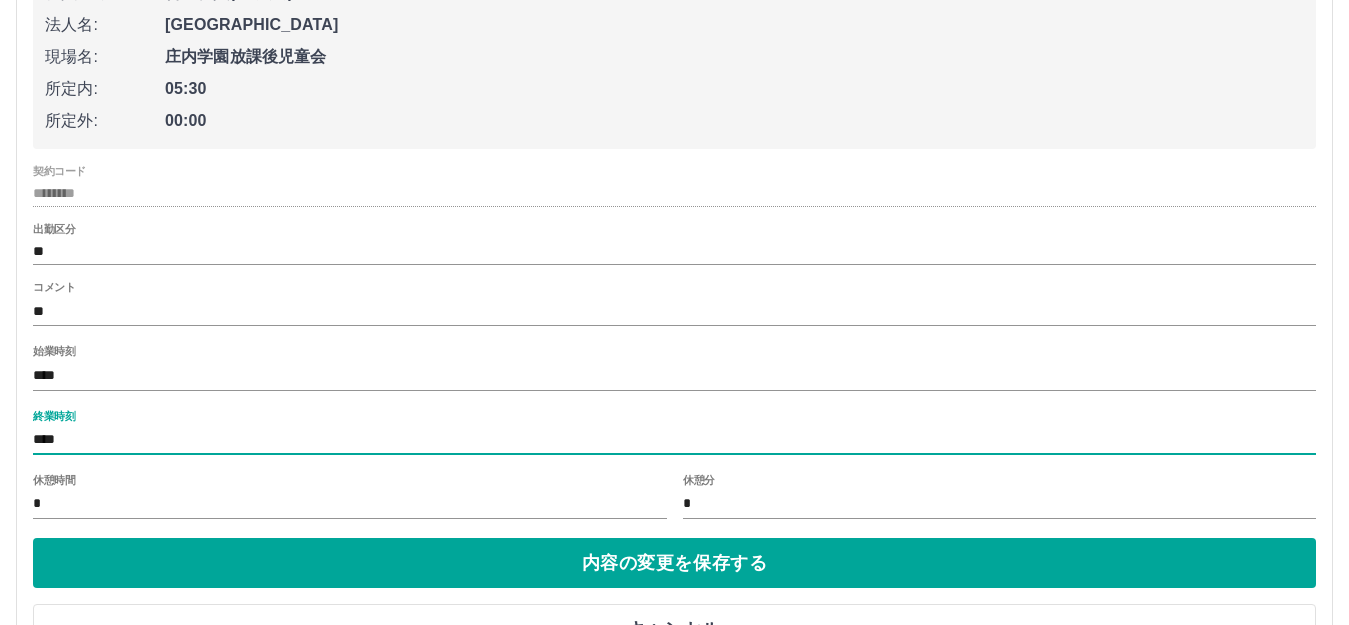 type on "****" 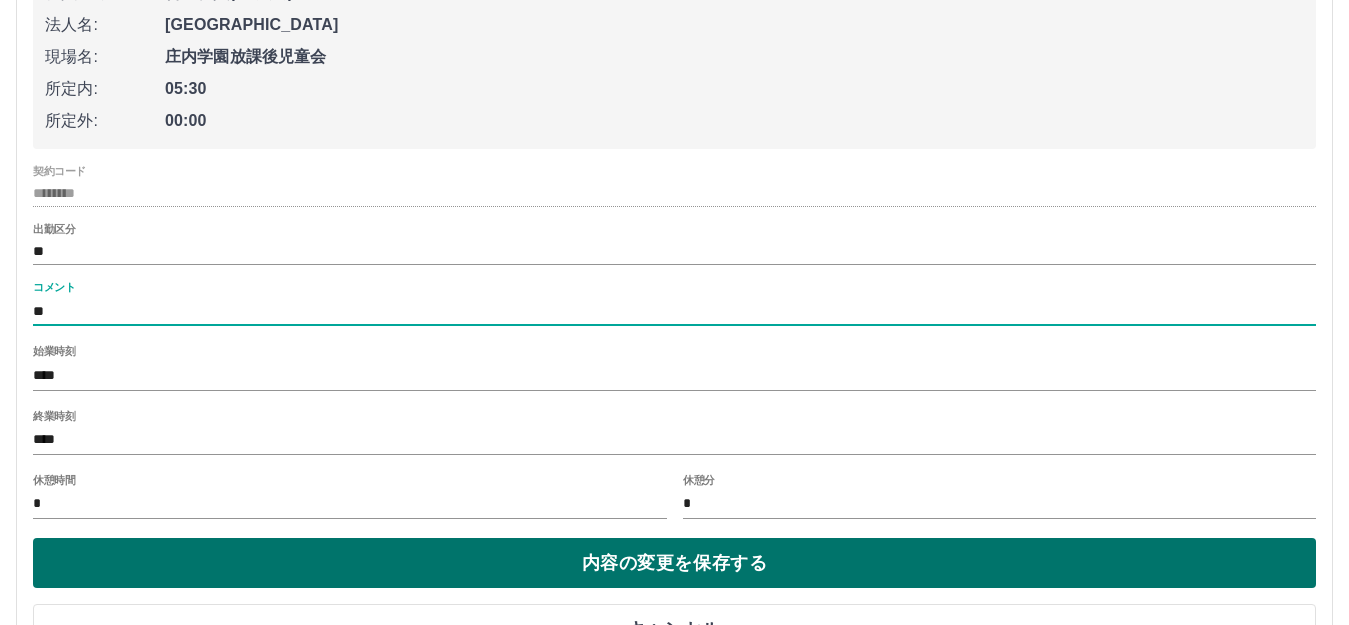 click on "内容の変更を保存する" at bounding box center (674, 563) 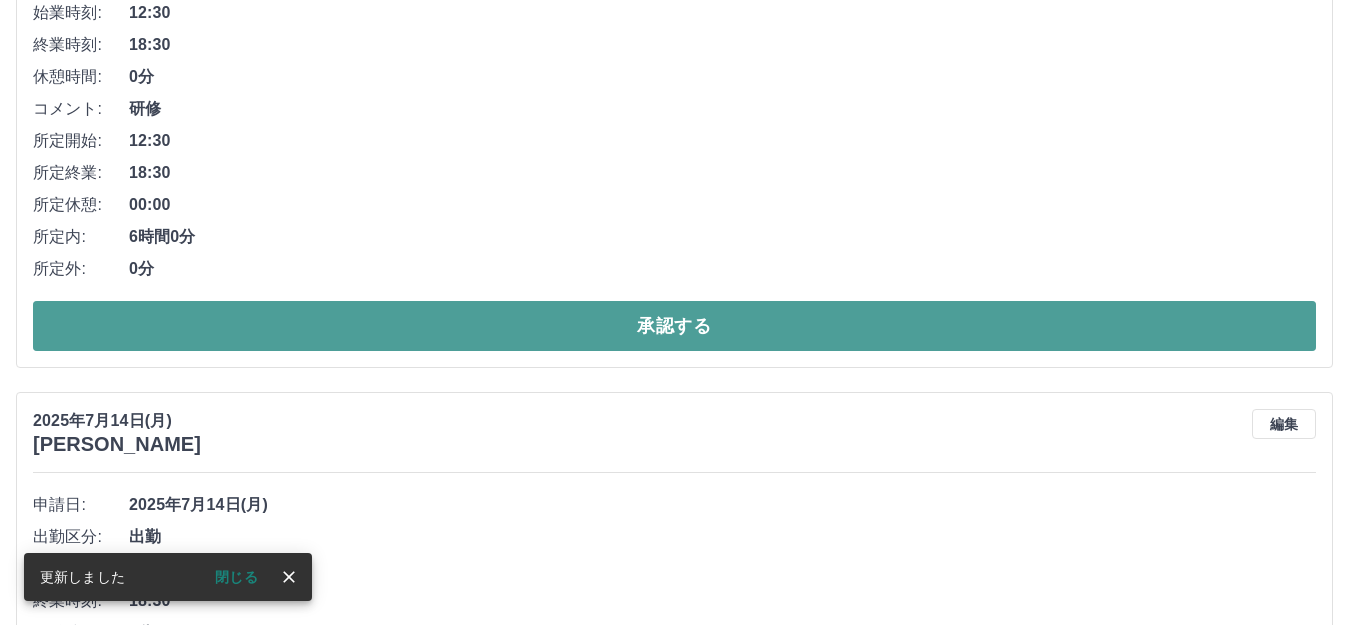 click on "承認する" at bounding box center [674, 326] 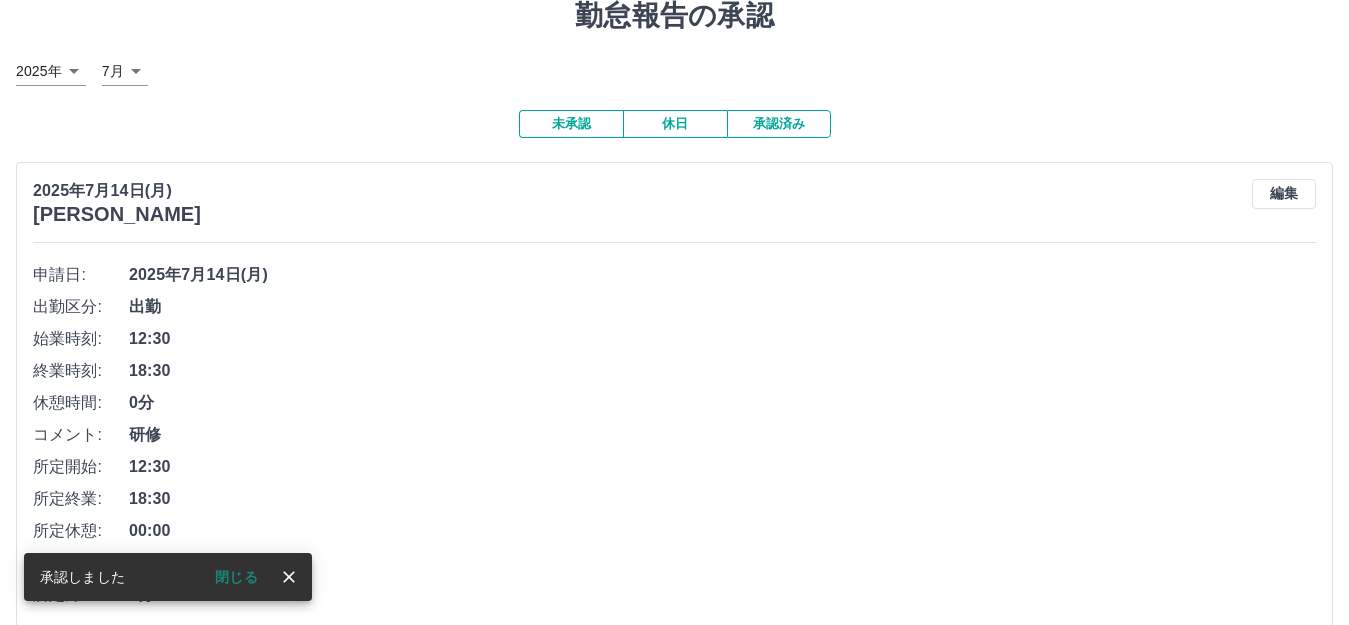 scroll, scrollTop: 300, scrollLeft: 0, axis: vertical 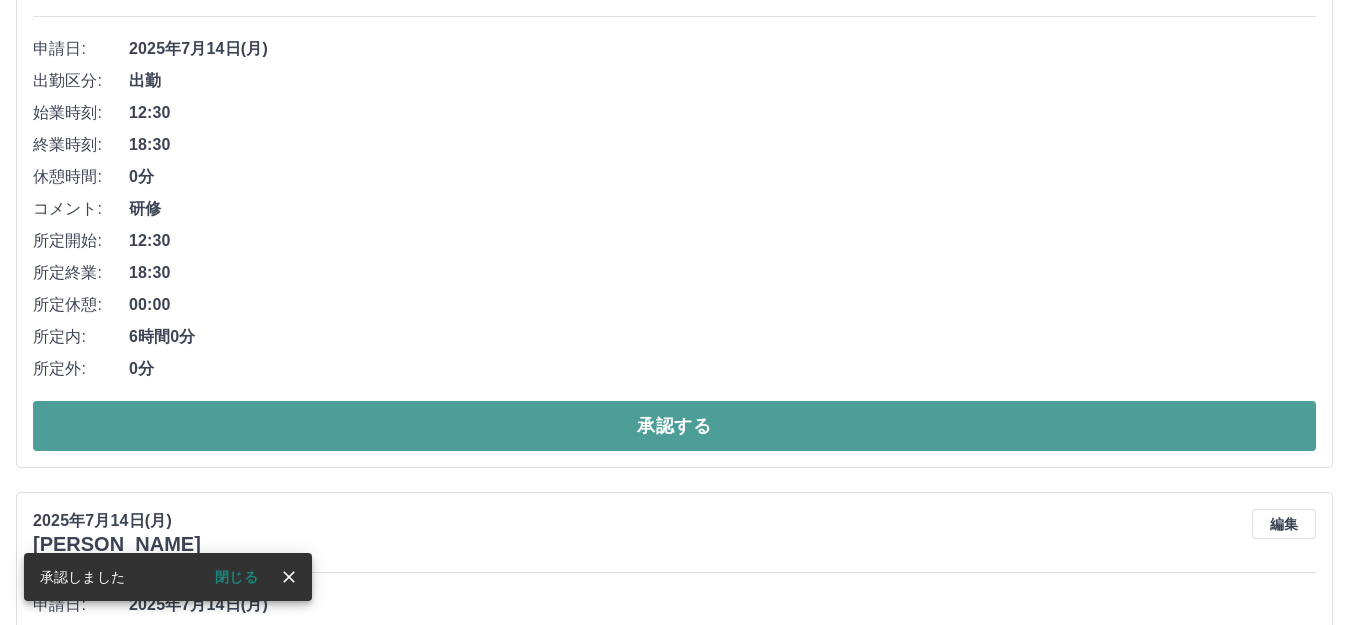 click on "承認する" at bounding box center [674, 426] 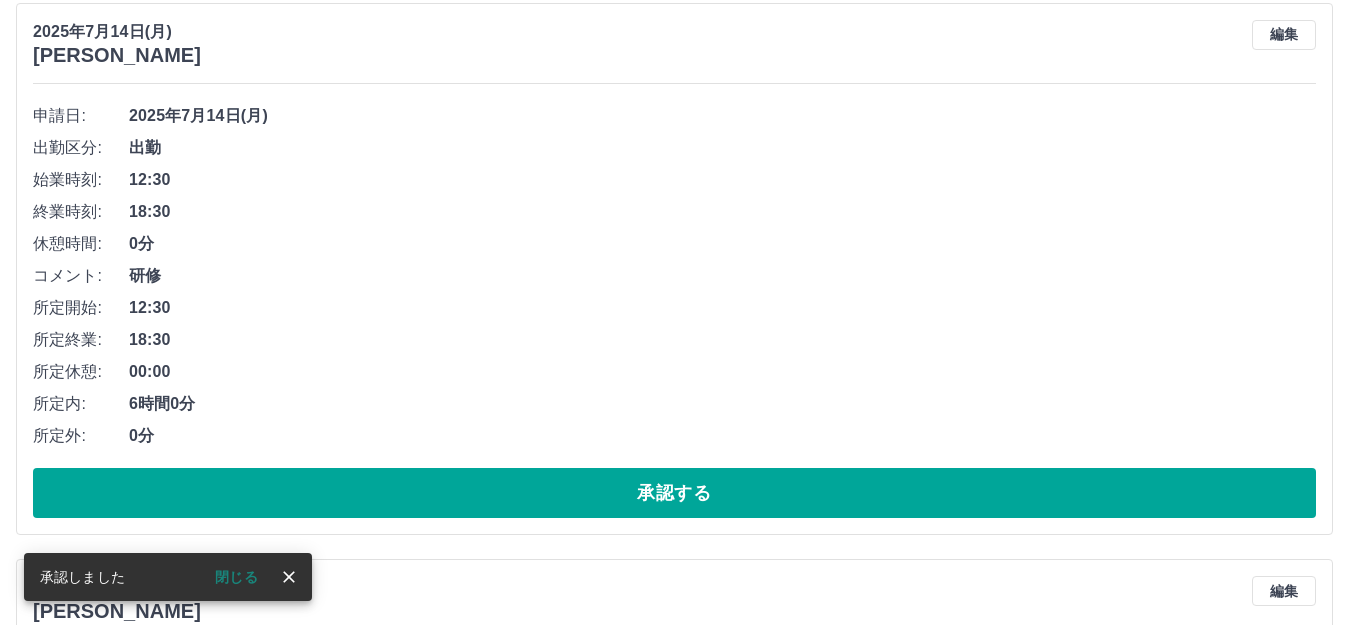scroll, scrollTop: 400, scrollLeft: 0, axis: vertical 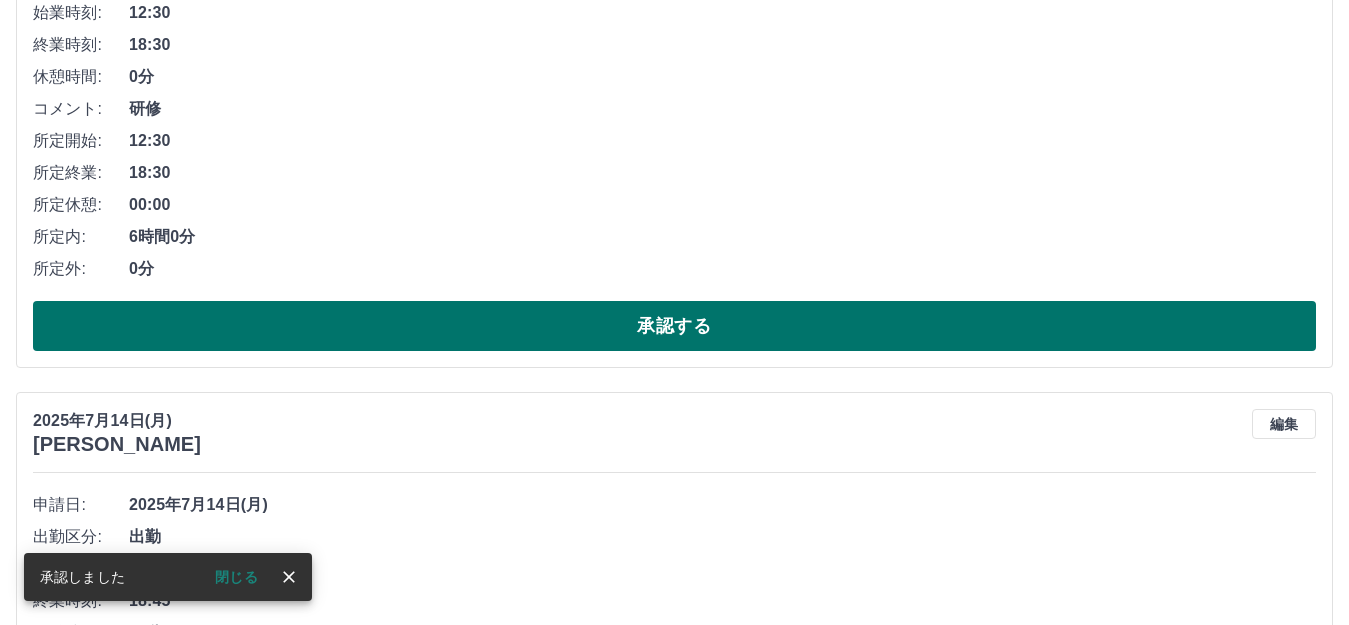 click on "承認する" at bounding box center [674, 326] 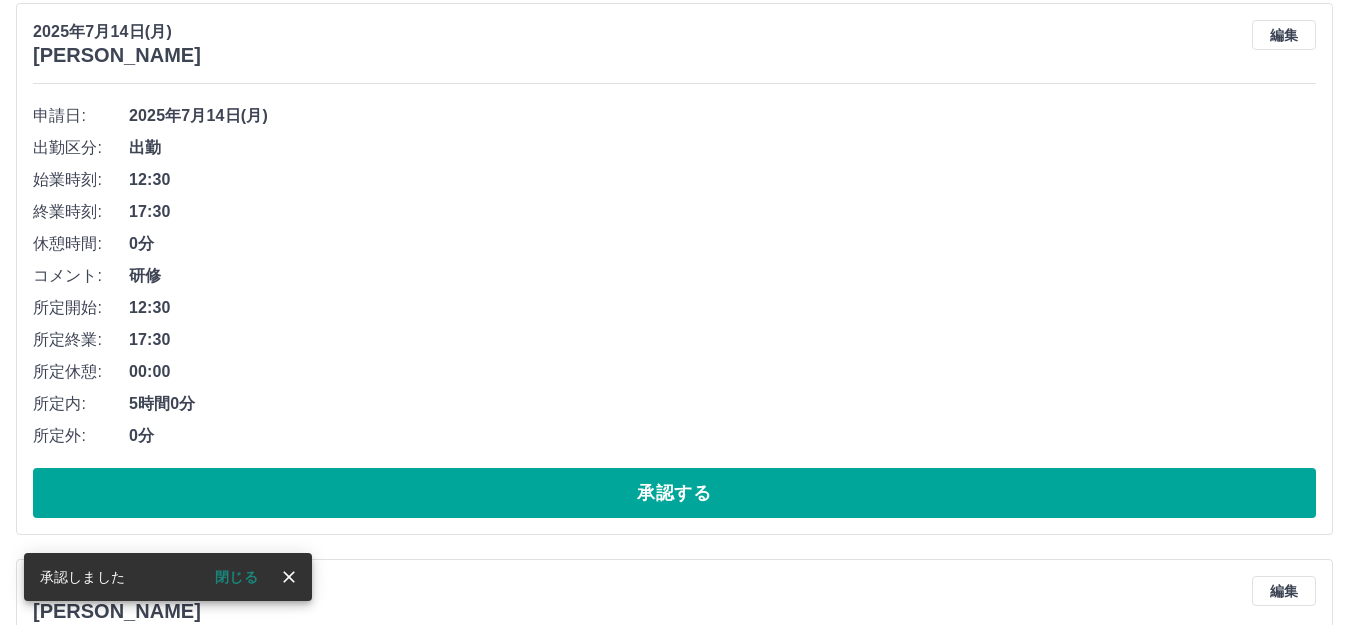 scroll, scrollTop: 800, scrollLeft: 0, axis: vertical 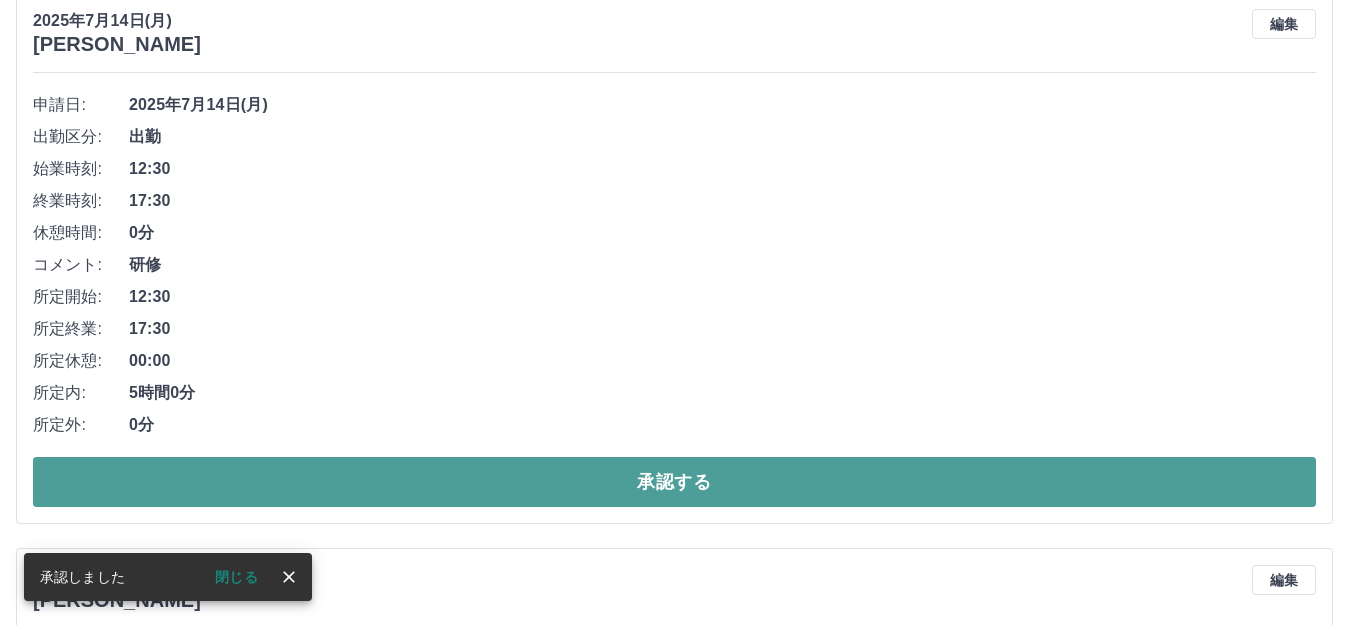 click on "承認する" at bounding box center (674, 482) 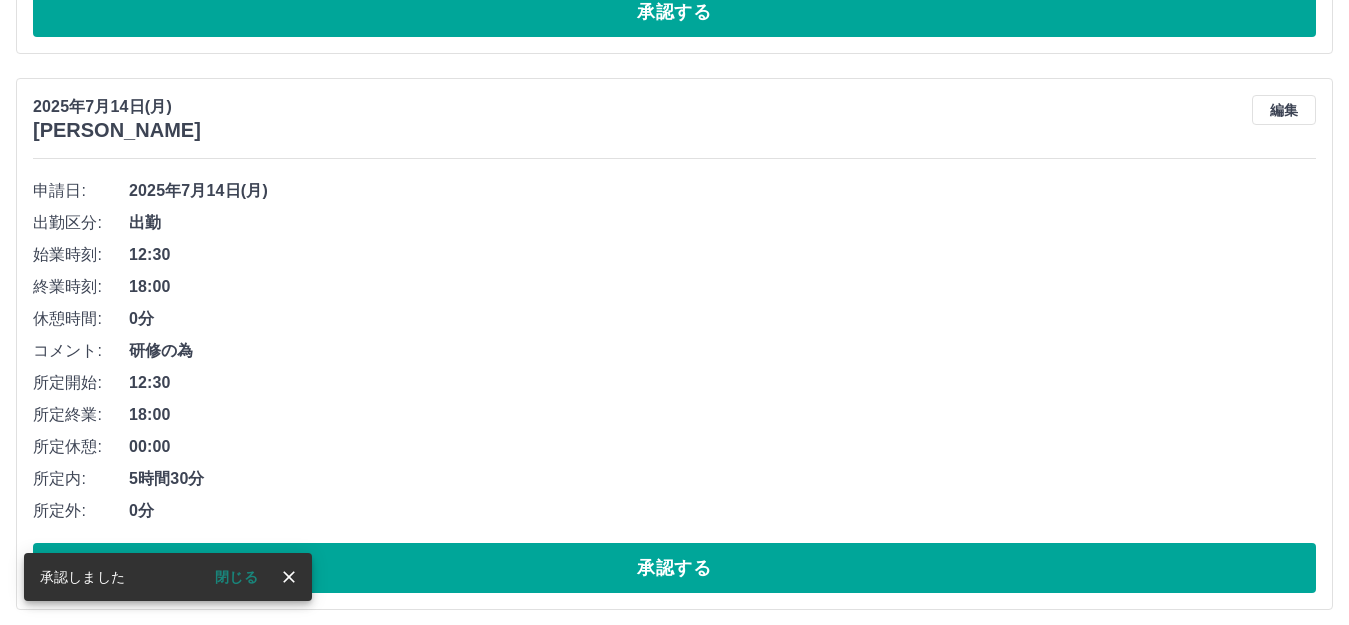 scroll, scrollTop: 744, scrollLeft: 0, axis: vertical 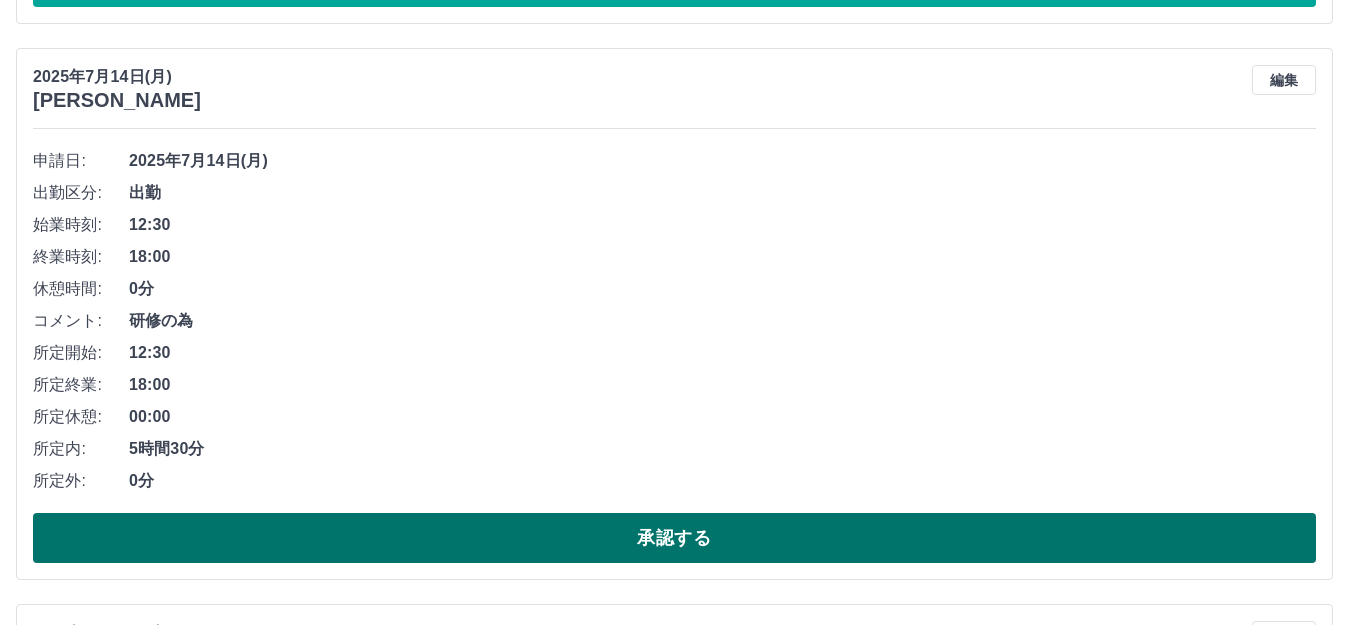 click on "承認する" at bounding box center [674, 538] 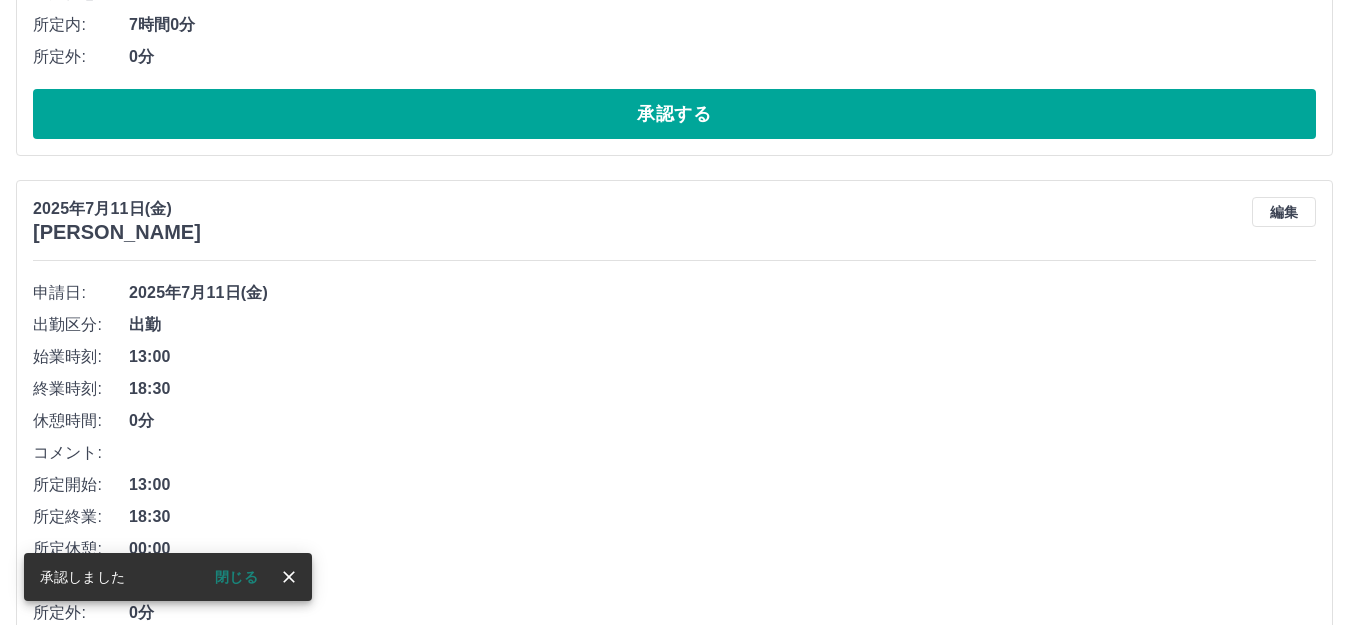 scroll, scrollTop: 725, scrollLeft: 0, axis: vertical 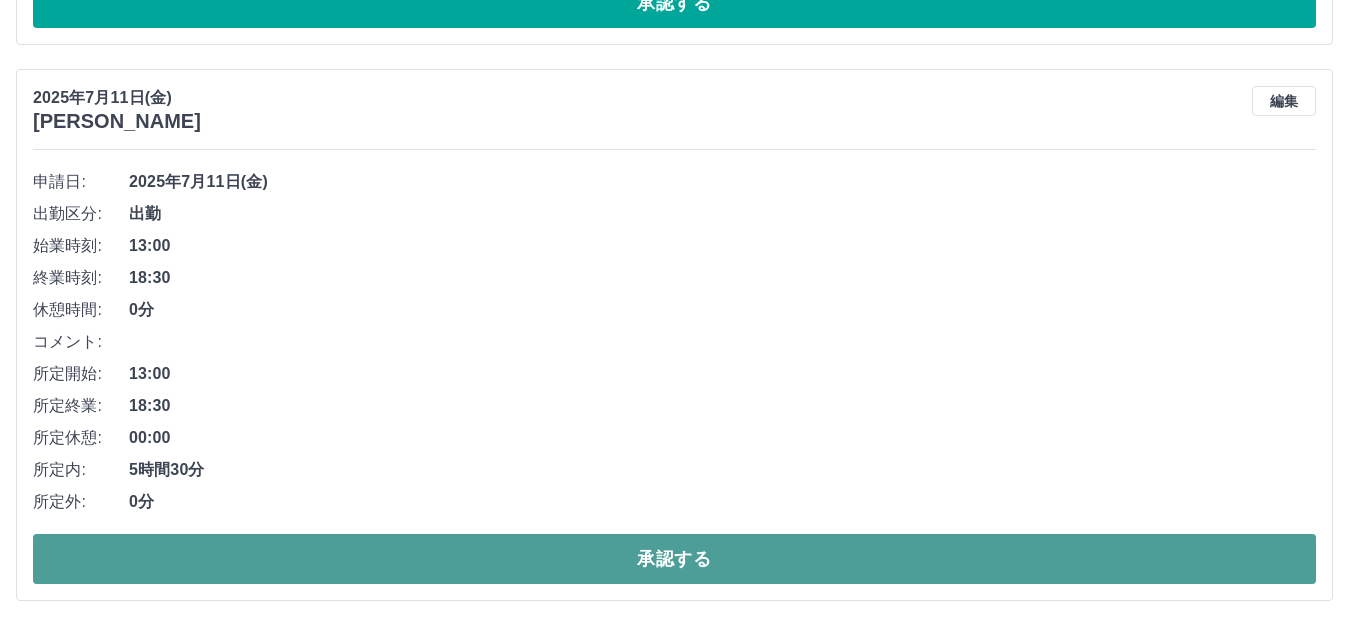 click on "承認する" at bounding box center [674, 559] 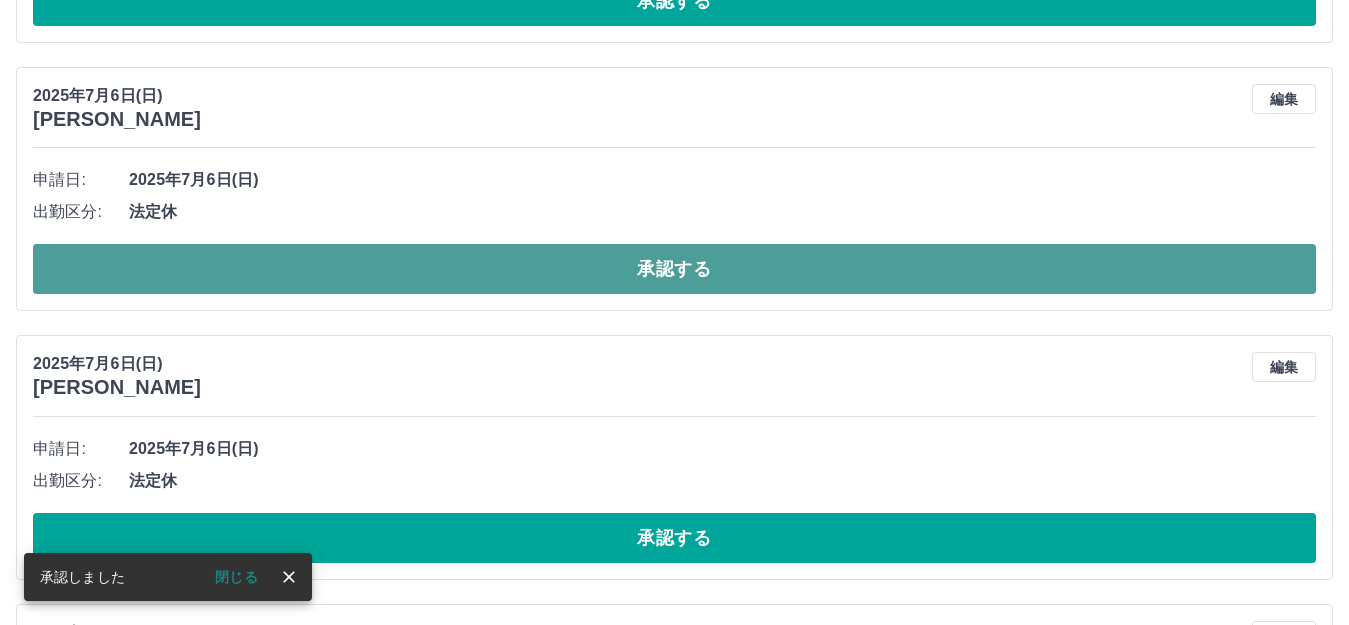 click on "承認する" at bounding box center [674, 269] 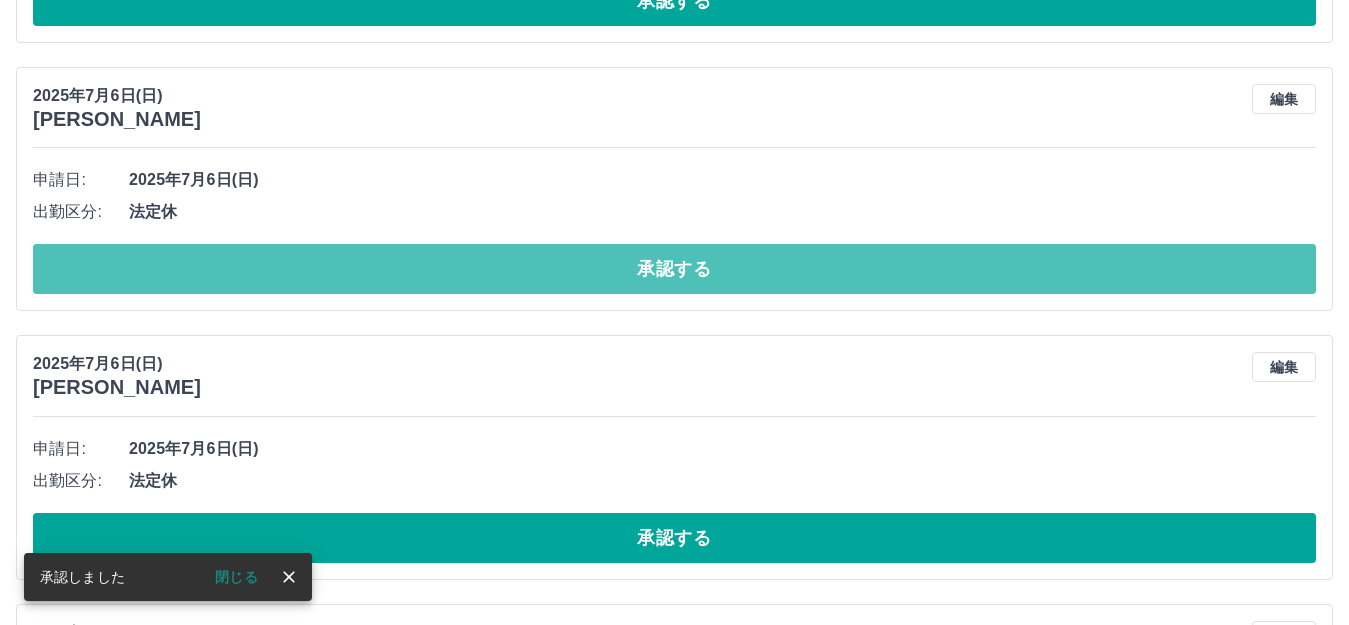 click on "承認する" at bounding box center (674, 269) 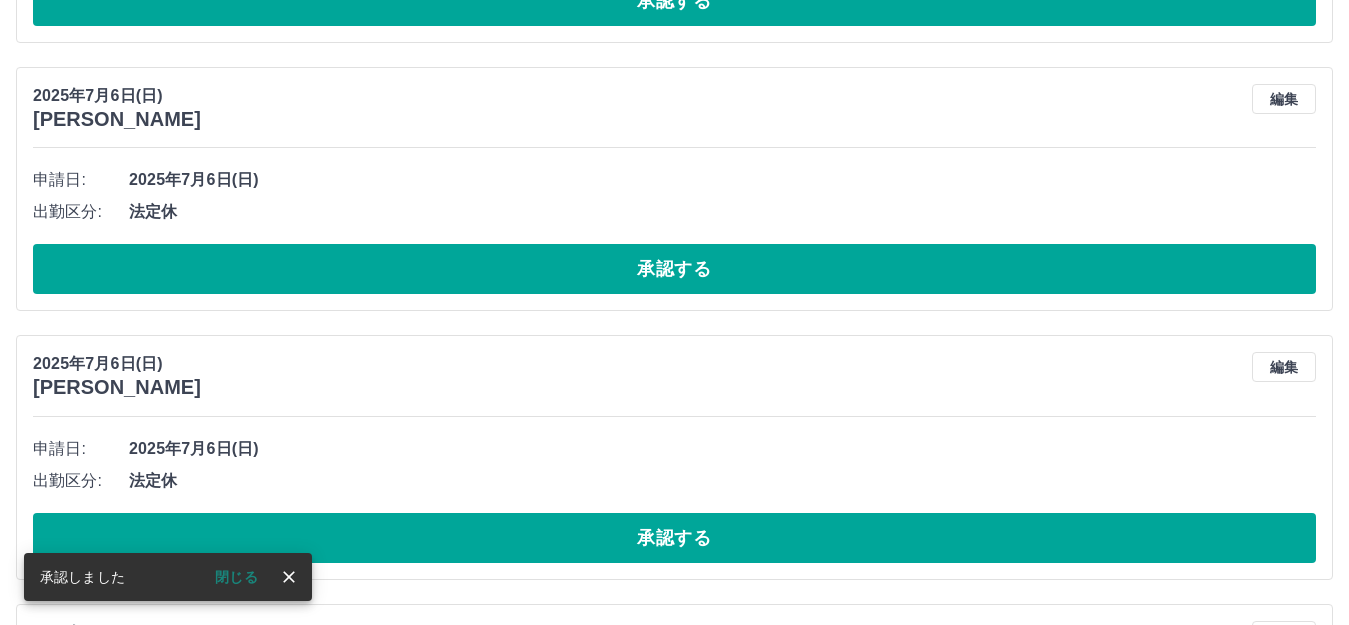 click on "承認する" at bounding box center [674, 269] 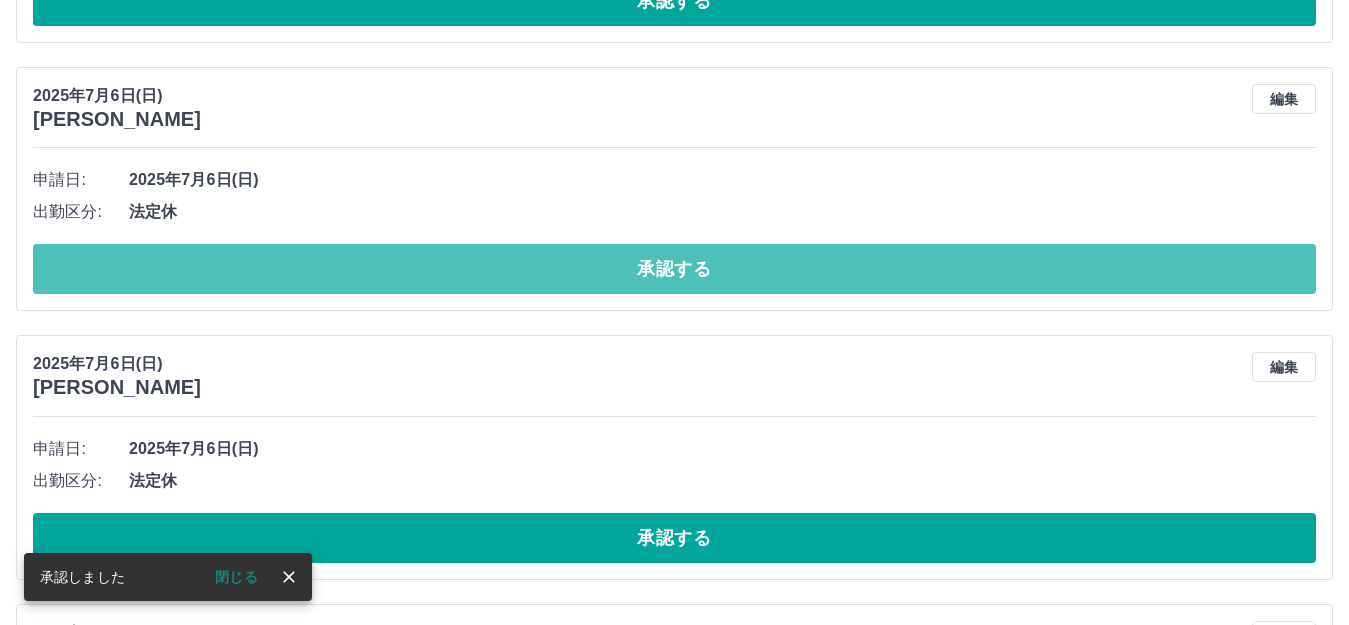 click on "承認する" at bounding box center [674, 269] 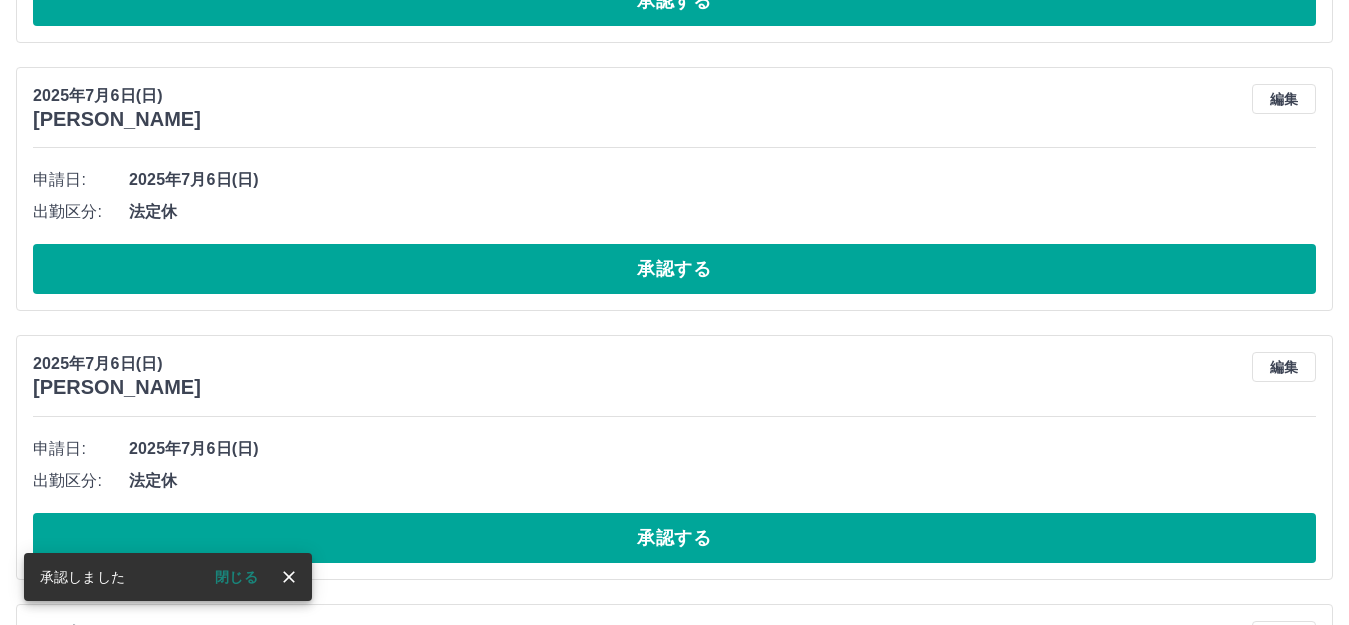 click on "承認する" at bounding box center (674, 269) 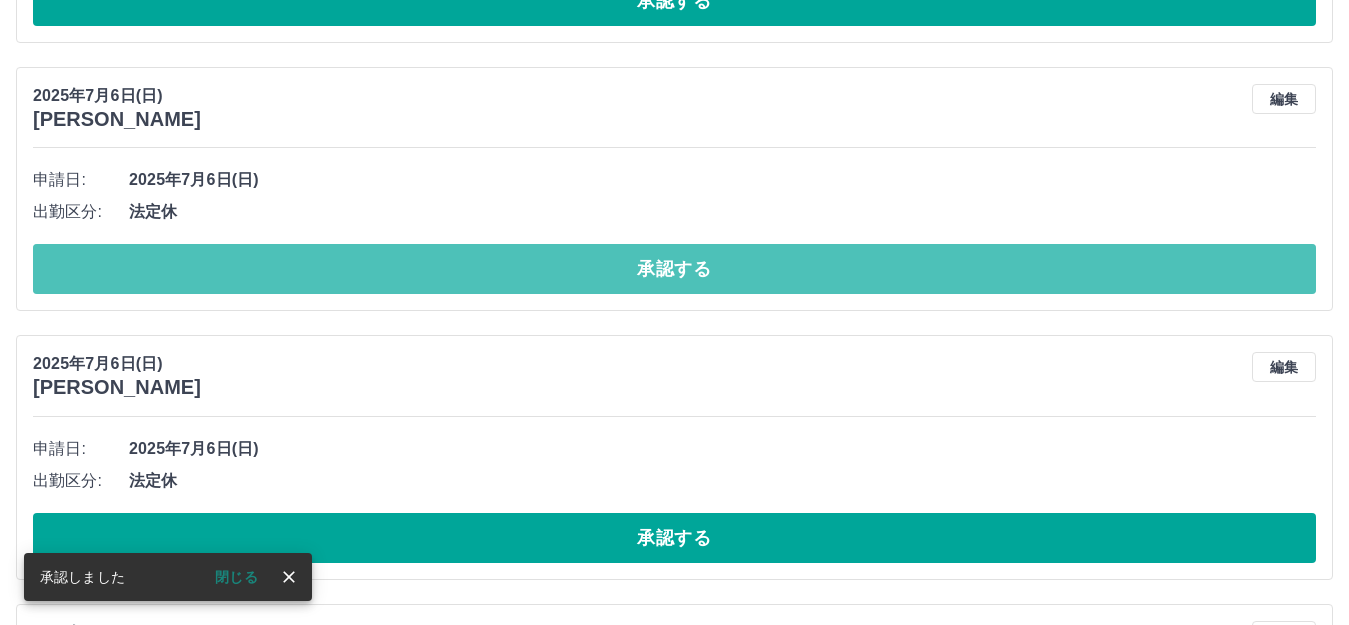 click on "承認する" at bounding box center [674, 269] 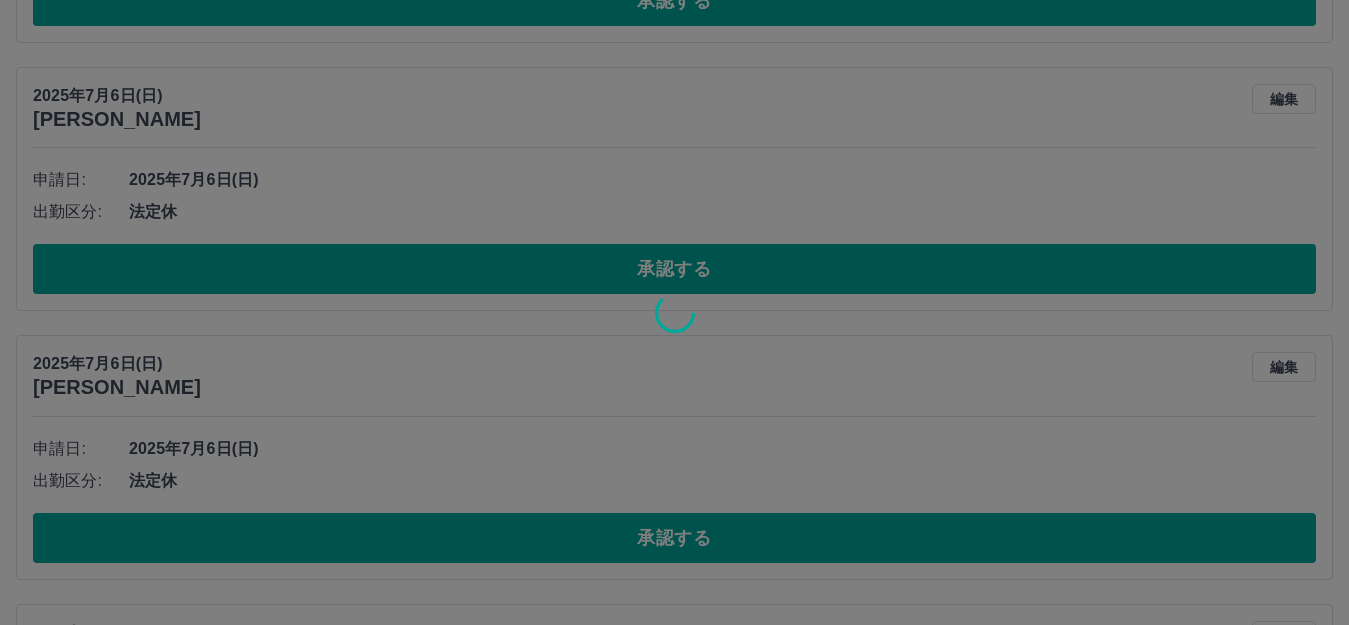 scroll, scrollTop: 706, scrollLeft: 0, axis: vertical 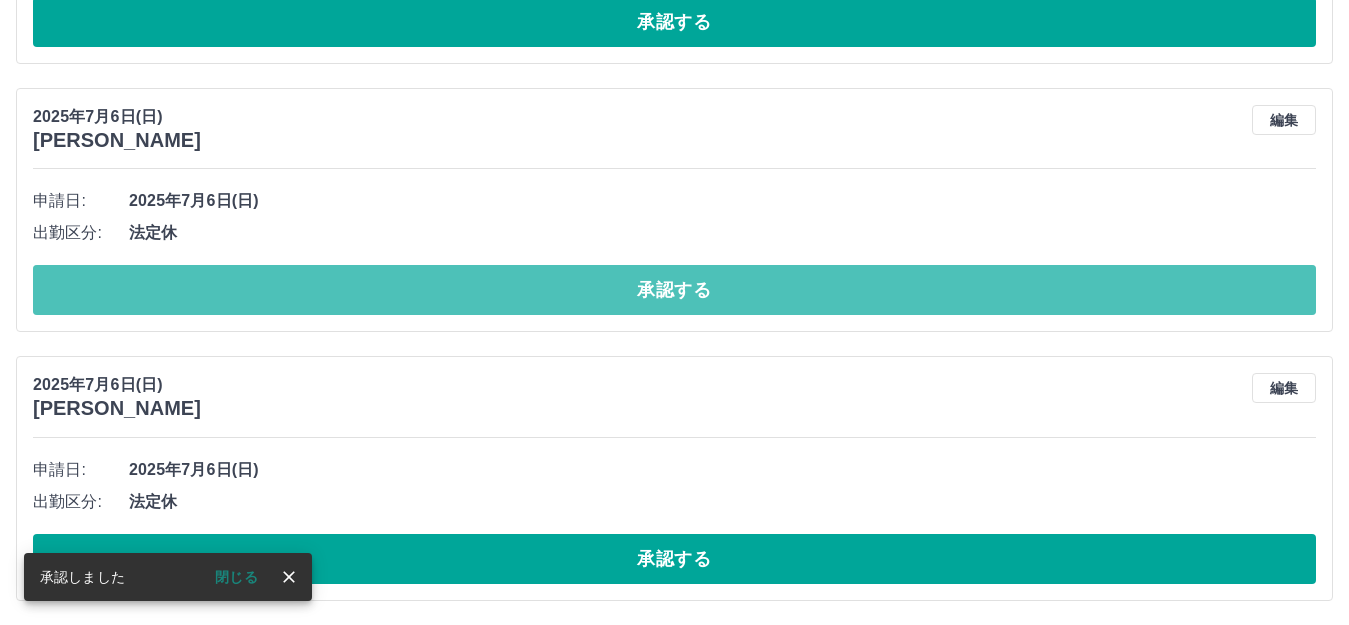 click on "承認する" at bounding box center [674, 290] 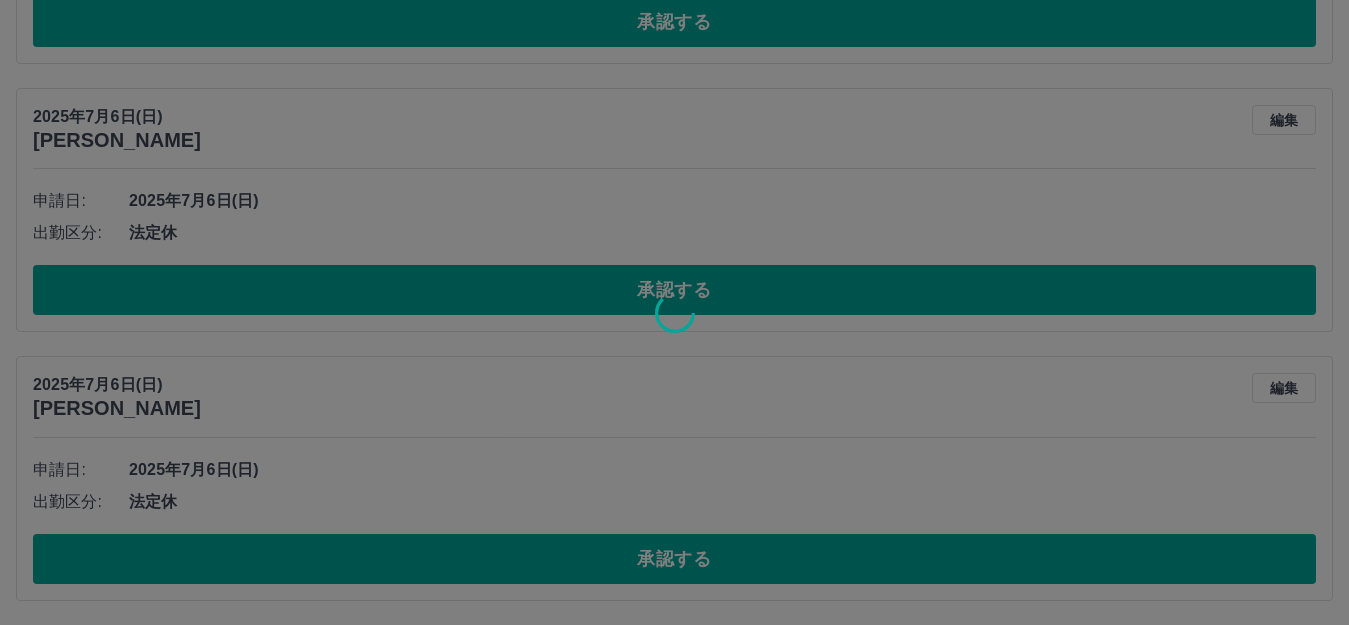scroll, scrollTop: 437, scrollLeft: 0, axis: vertical 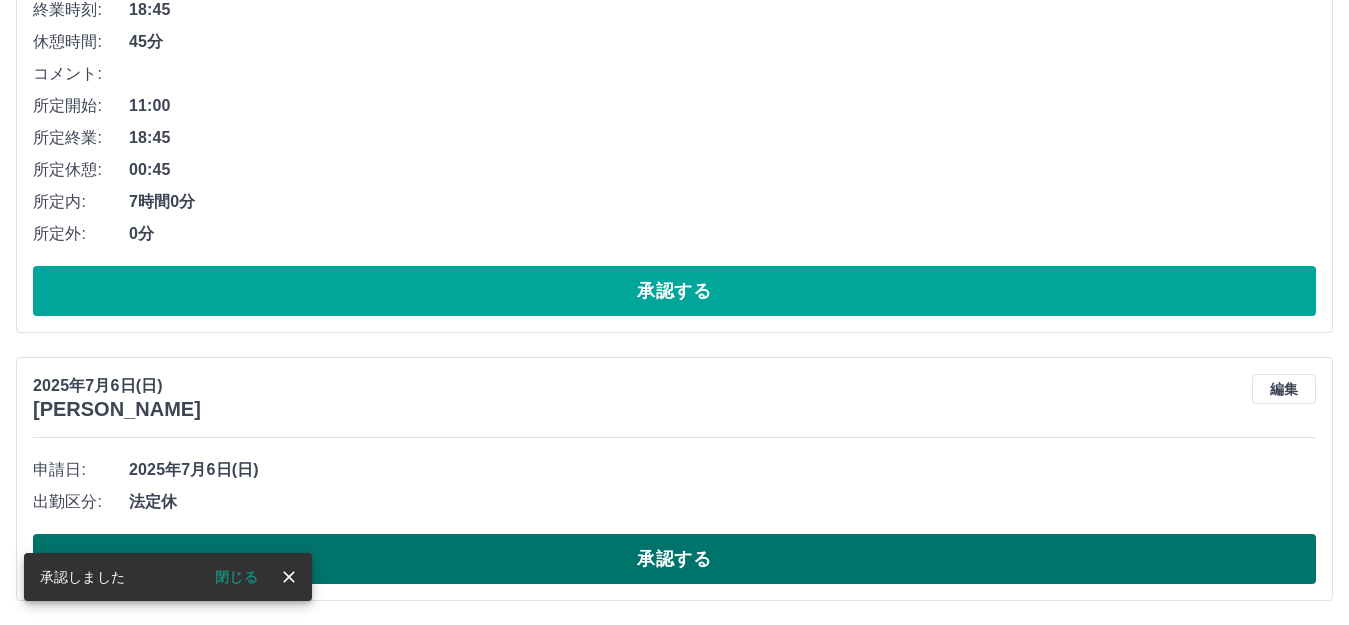 click on "承認する" at bounding box center [674, 559] 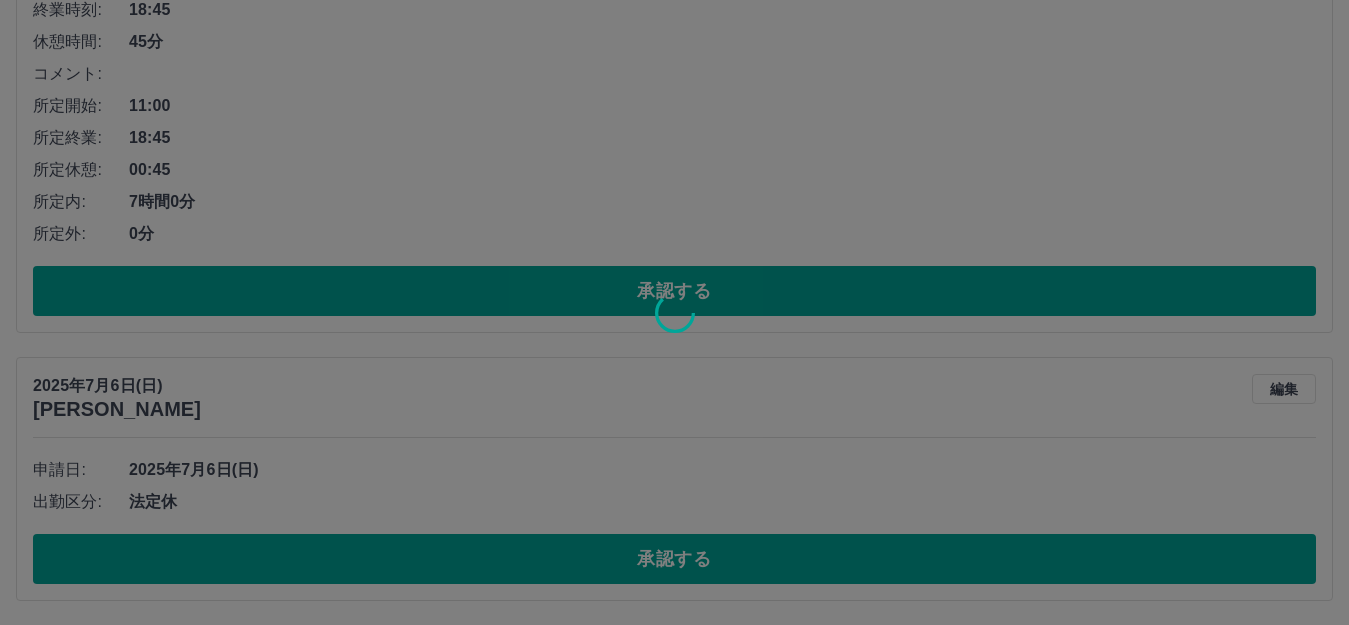 scroll, scrollTop: 169, scrollLeft: 0, axis: vertical 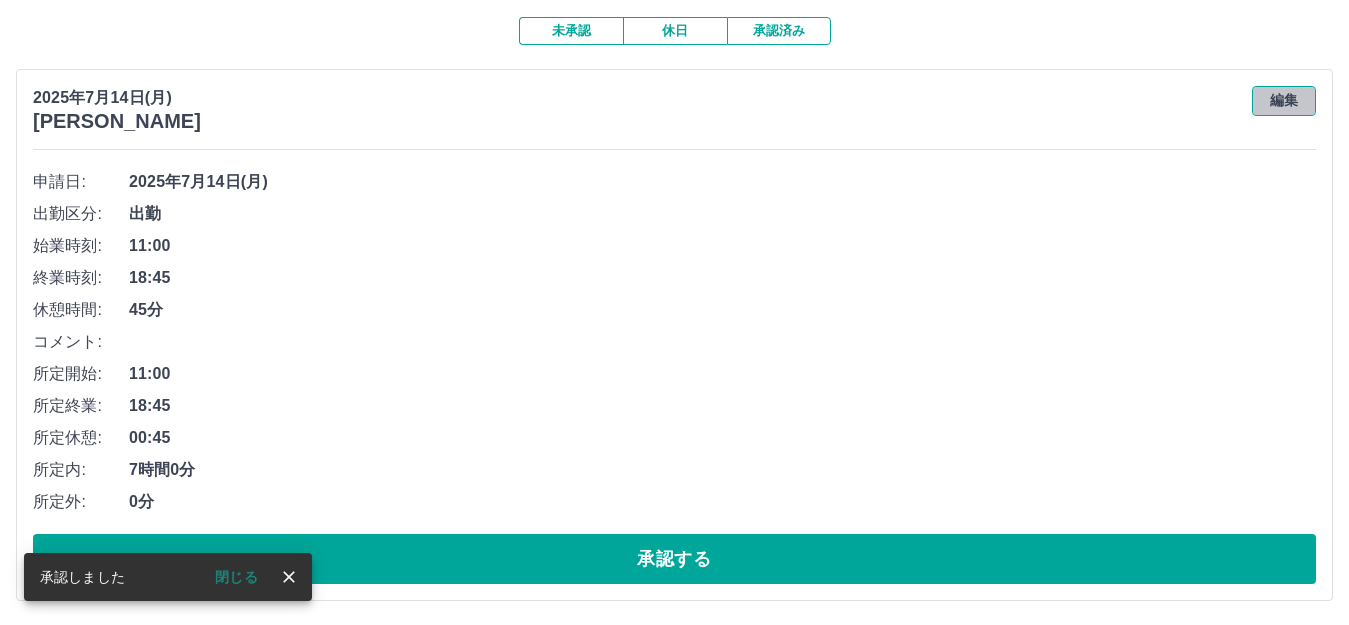 click on "編集" at bounding box center [1284, 101] 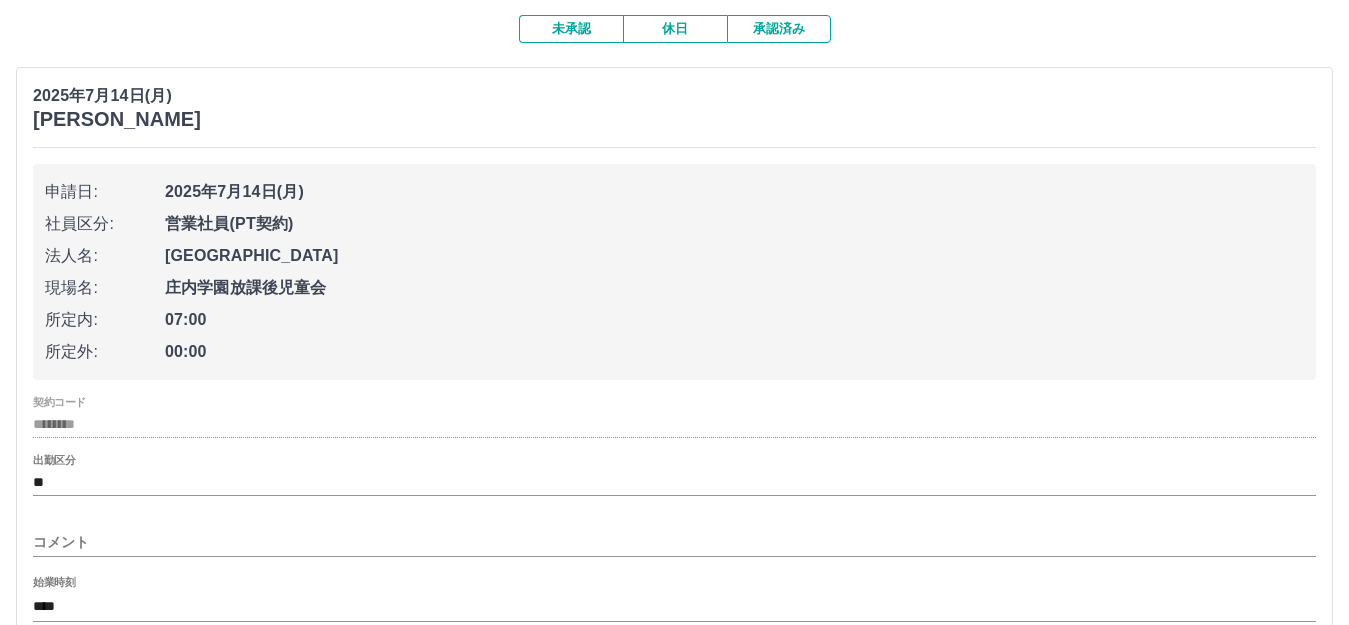click on "コメント" at bounding box center [674, 542] 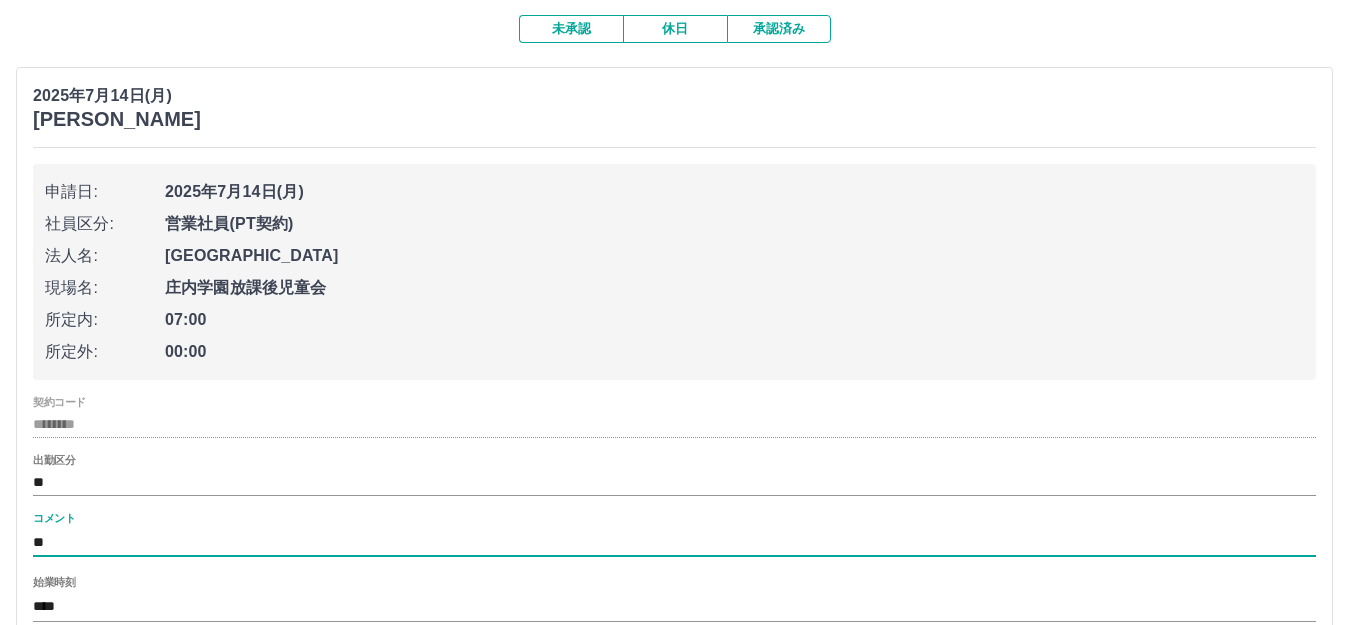 type on "*" 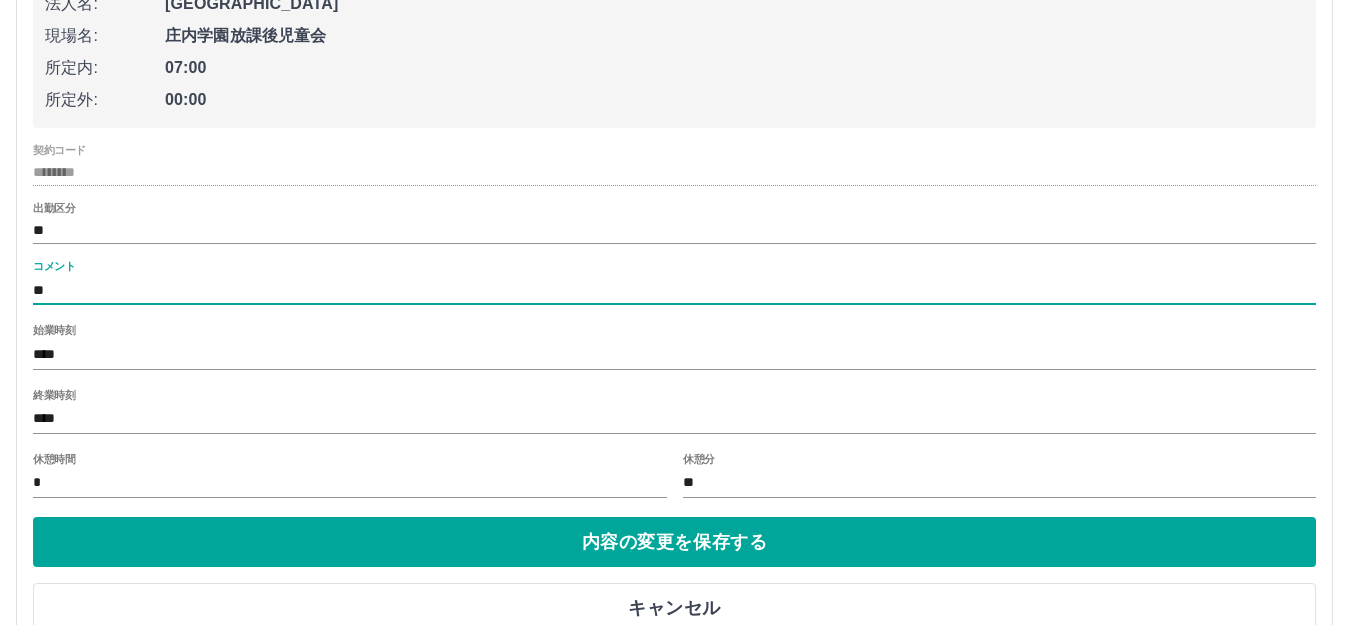 scroll, scrollTop: 469, scrollLeft: 0, axis: vertical 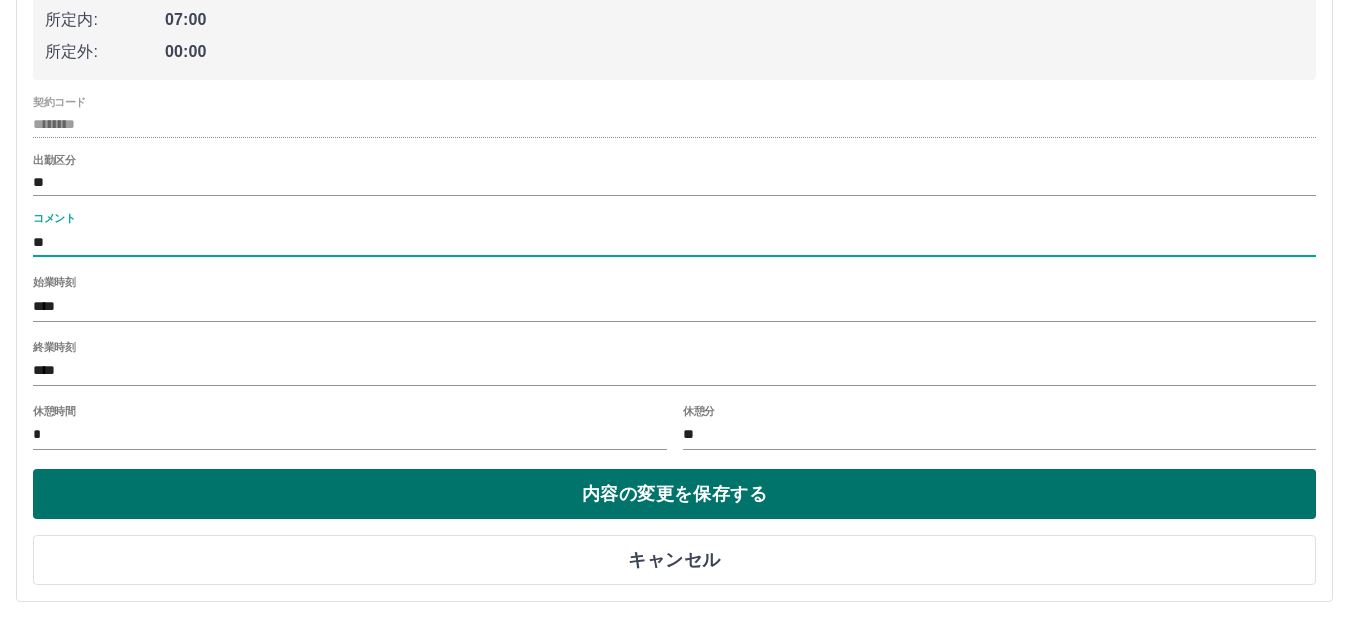 type on "**" 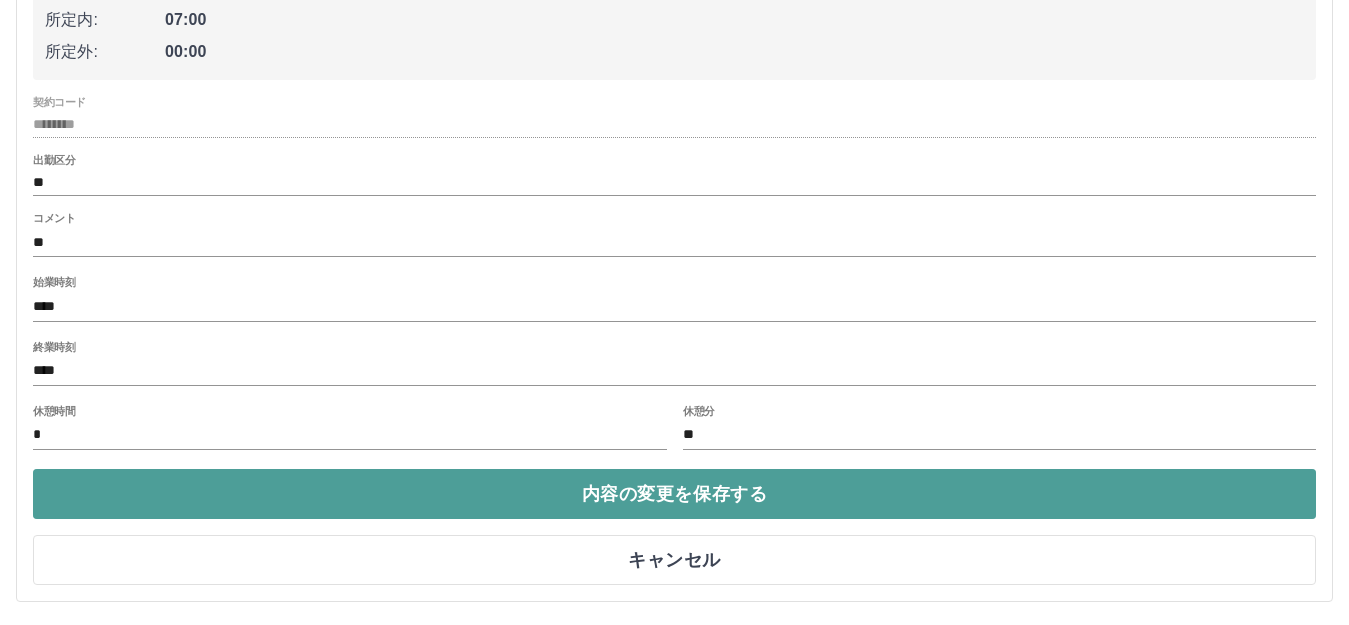 click on "内容の変更を保存する" at bounding box center [674, 494] 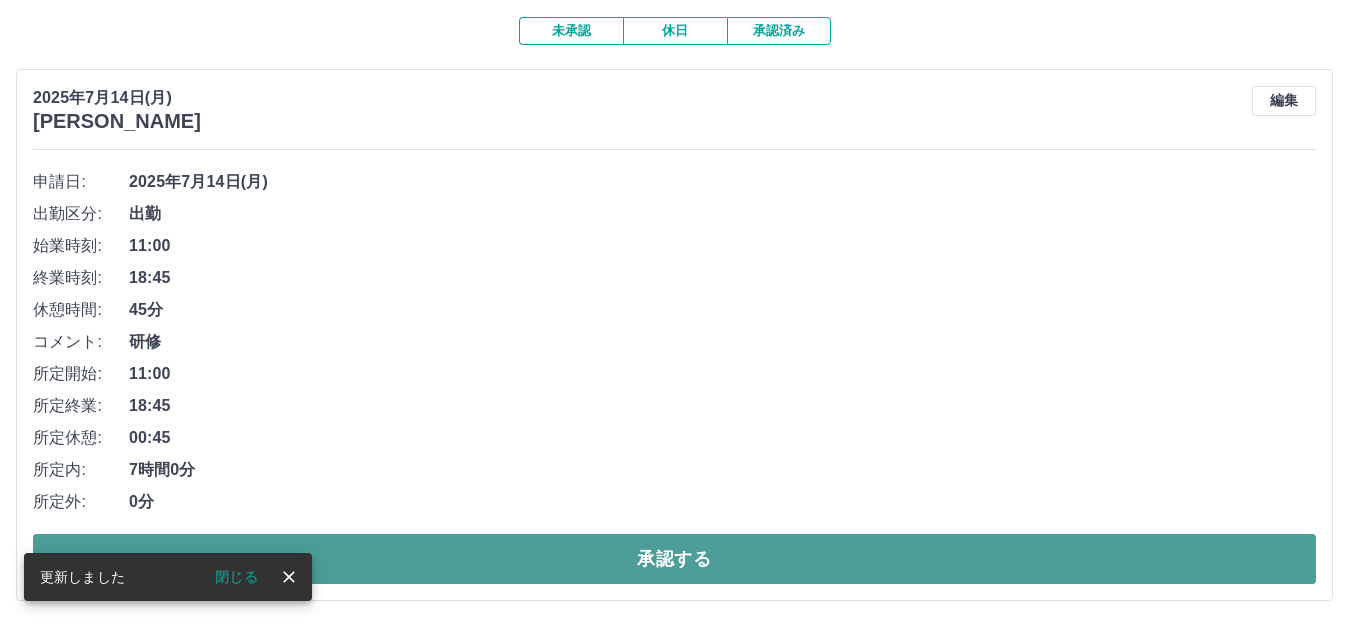 click on "承認する" at bounding box center [674, 559] 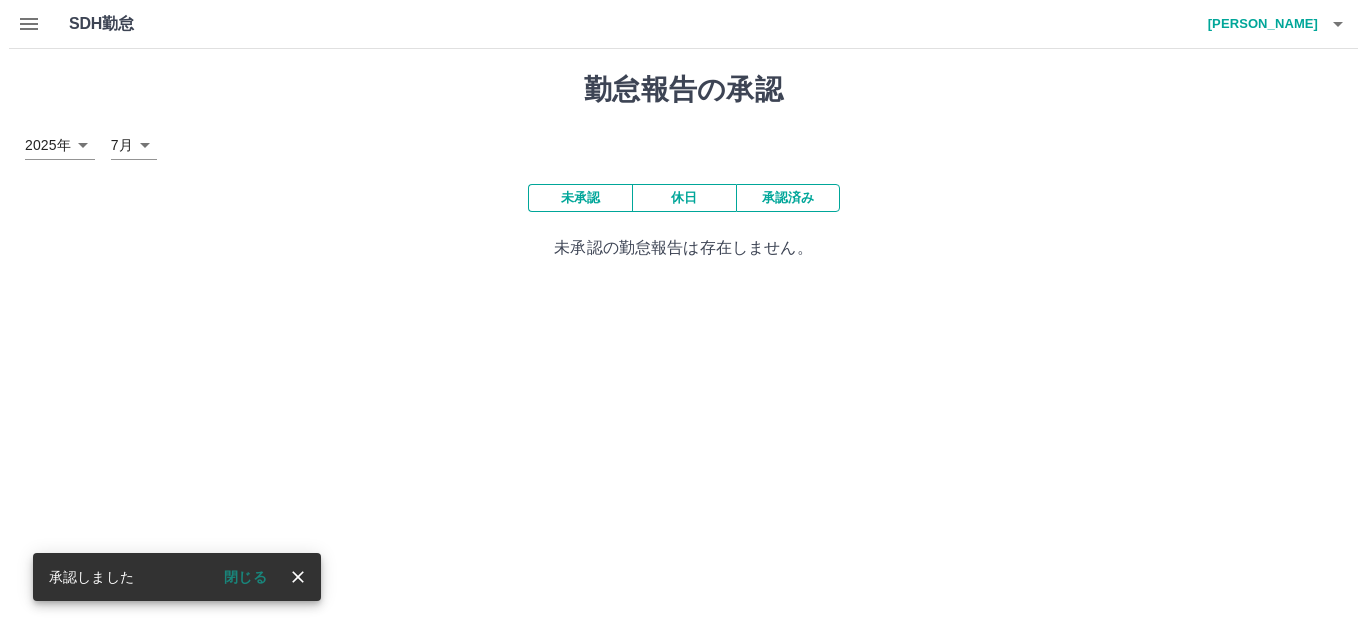 scroll, scrollTop: 0, scrollLeft: 0, axis: both 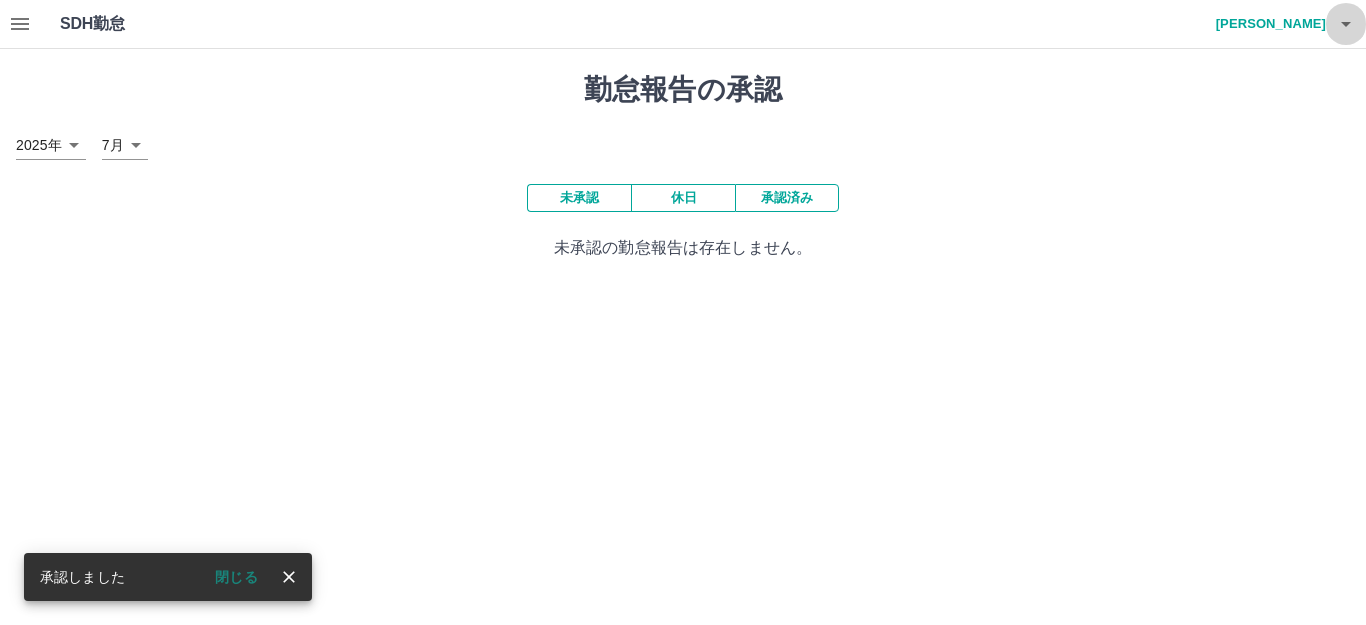 click 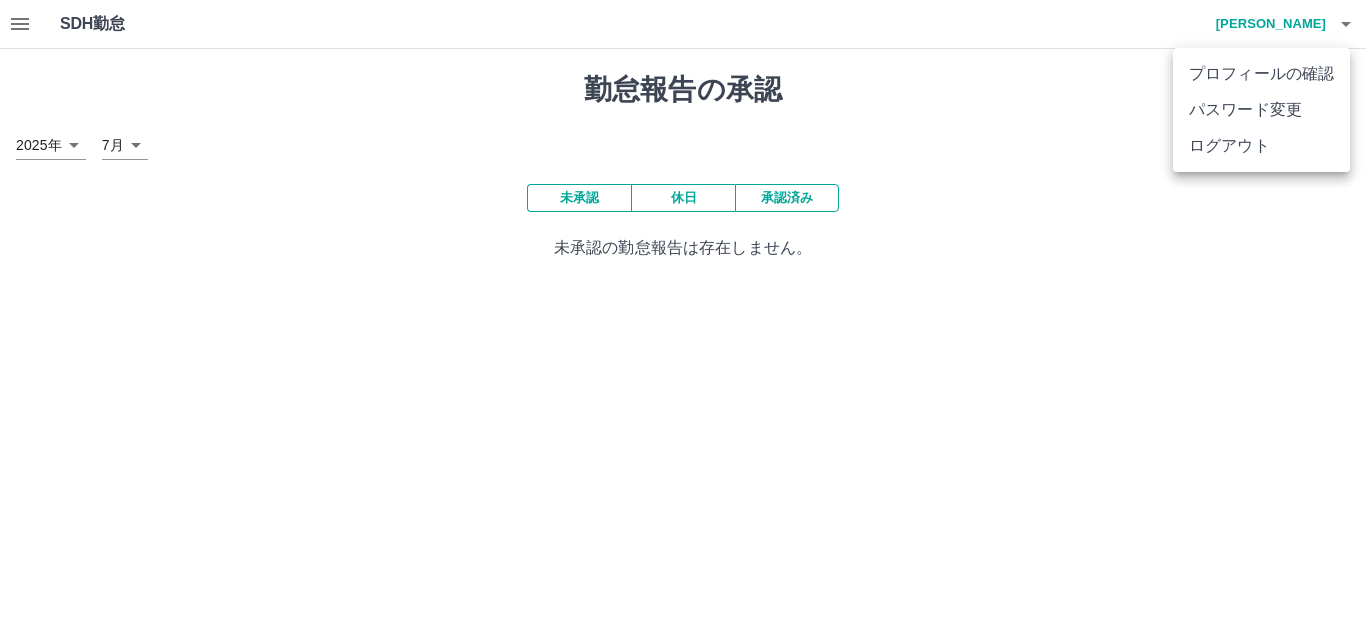 click on "ログアウト" at bounding box center [1261, 146] 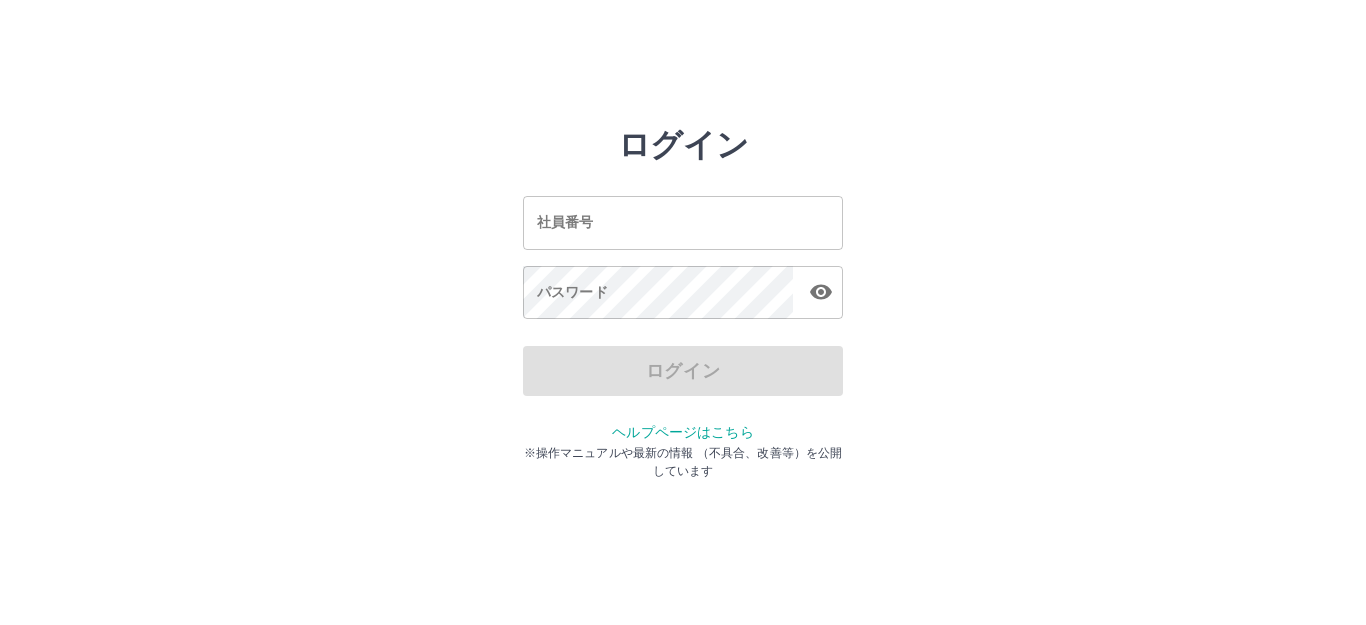 scroll, scrollTop: 0, scrollLeft: 0, axis: both 